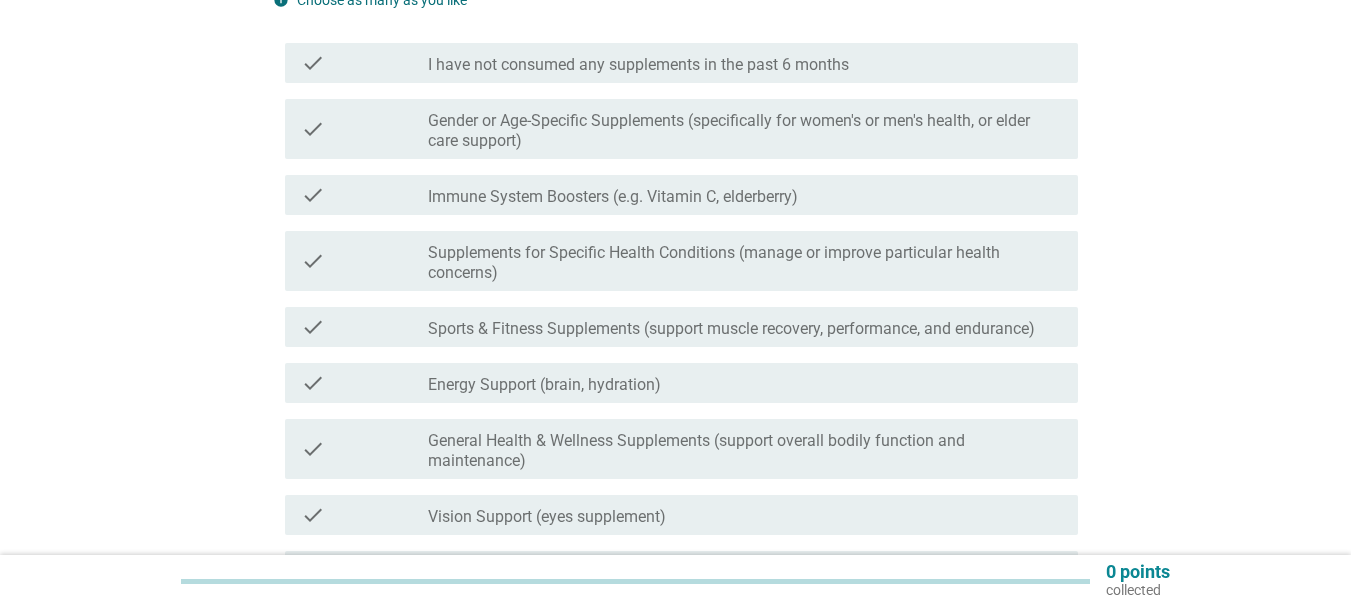scroll, scrollTop: 300, scrollLeft: 0, axis: vertical 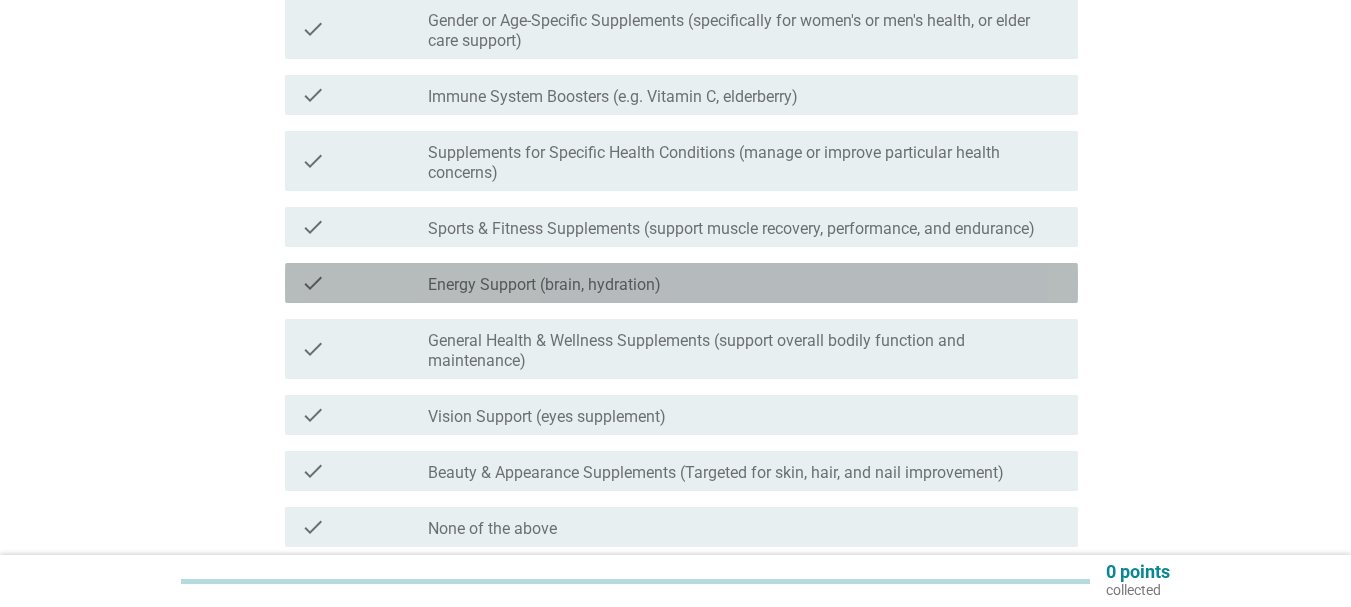 click on "check_box_outline_blank Energy Support (brain, hydration)" at bounding box center [745, 283] 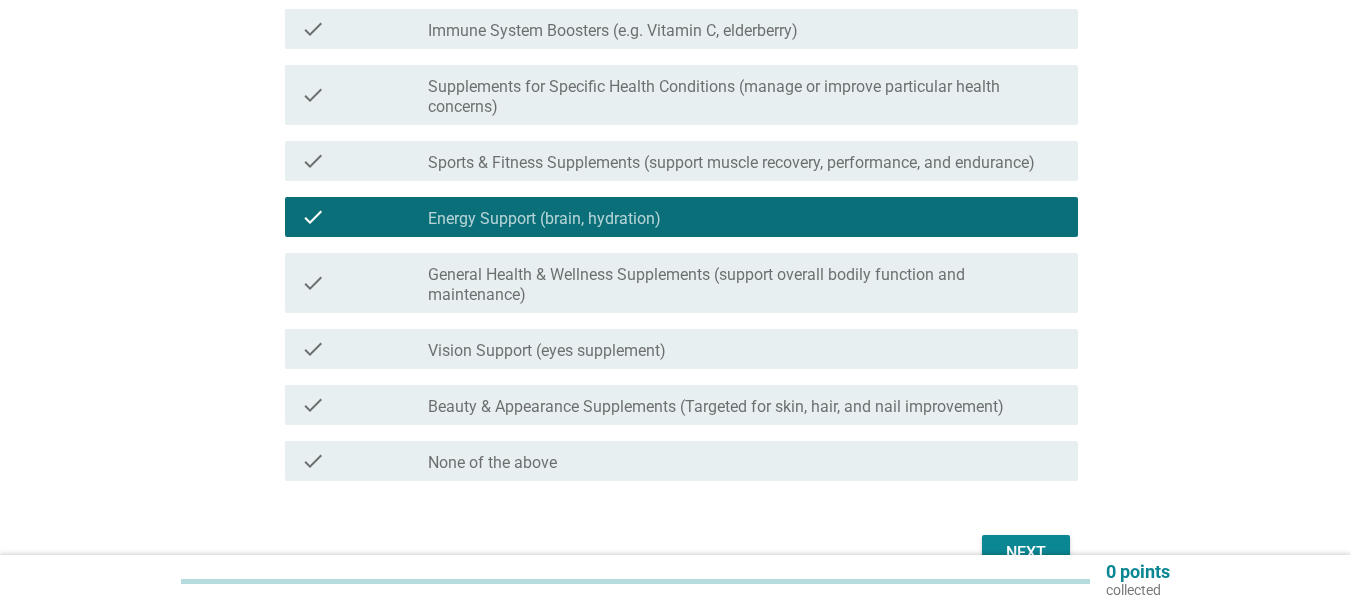 scroll, scrollTop: 400, scrollLeft: 0, axis: vertical 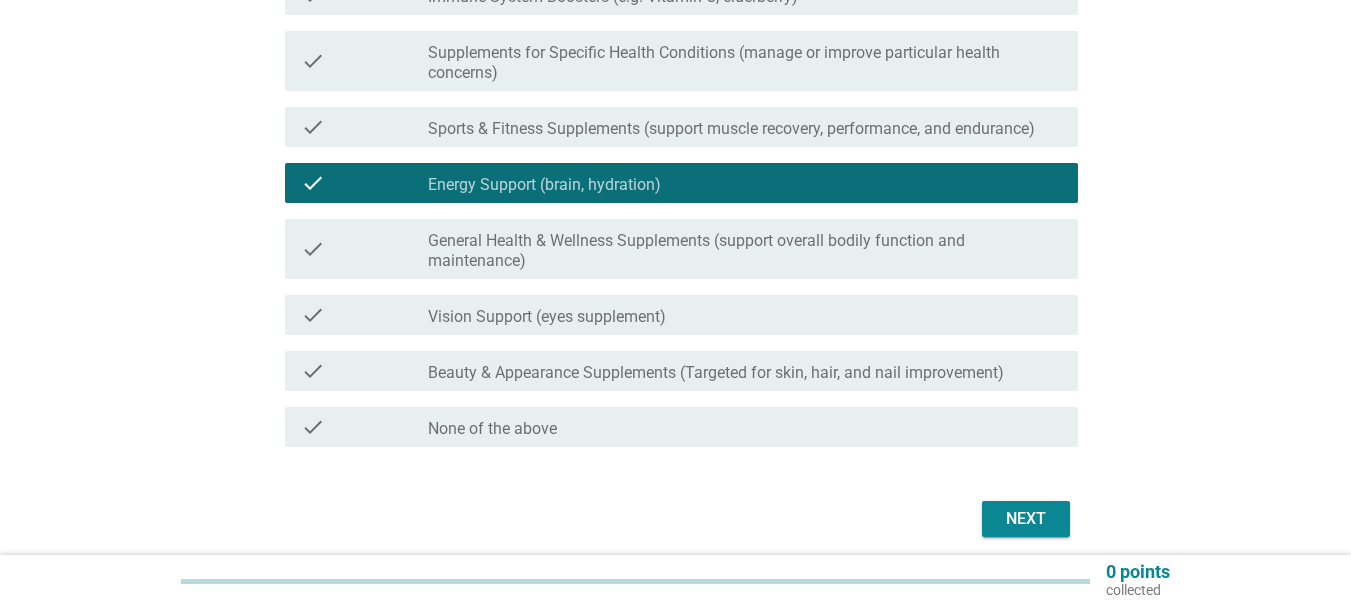 click on "Beauty & Appearance Supplements (Targeted for skin, hair, and nail improvement)" at bounding box center (716, 373) 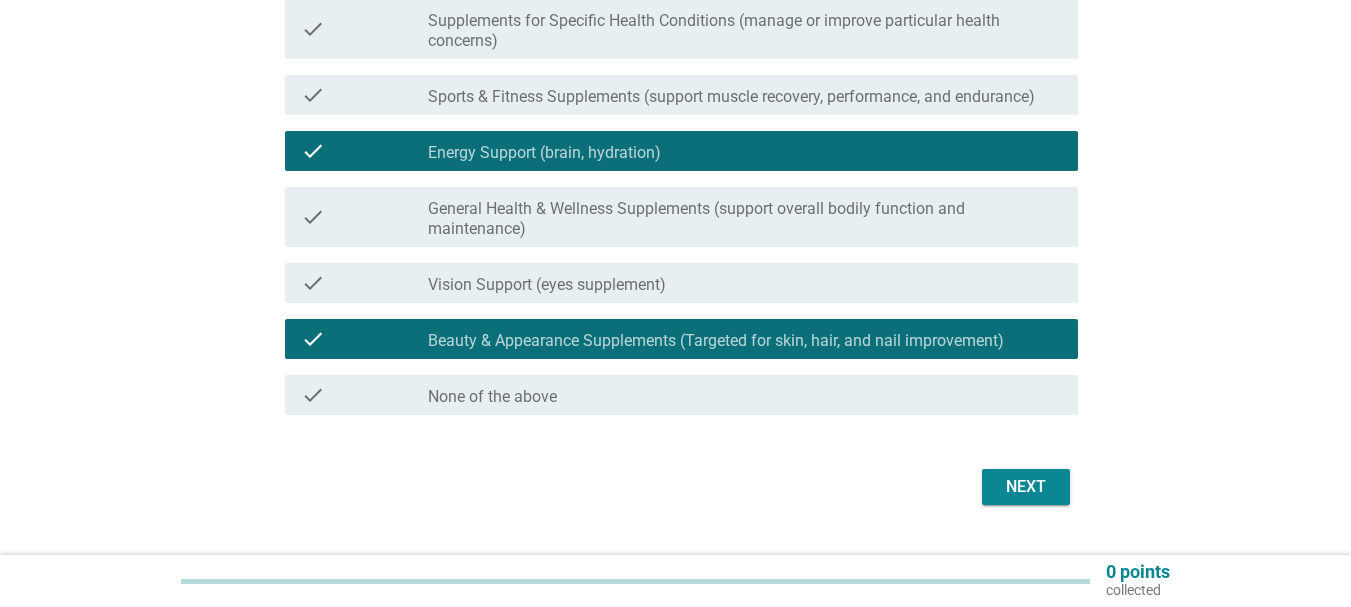 scroll, scrollTop: 478, scrollLeft: 0, axis: vertical 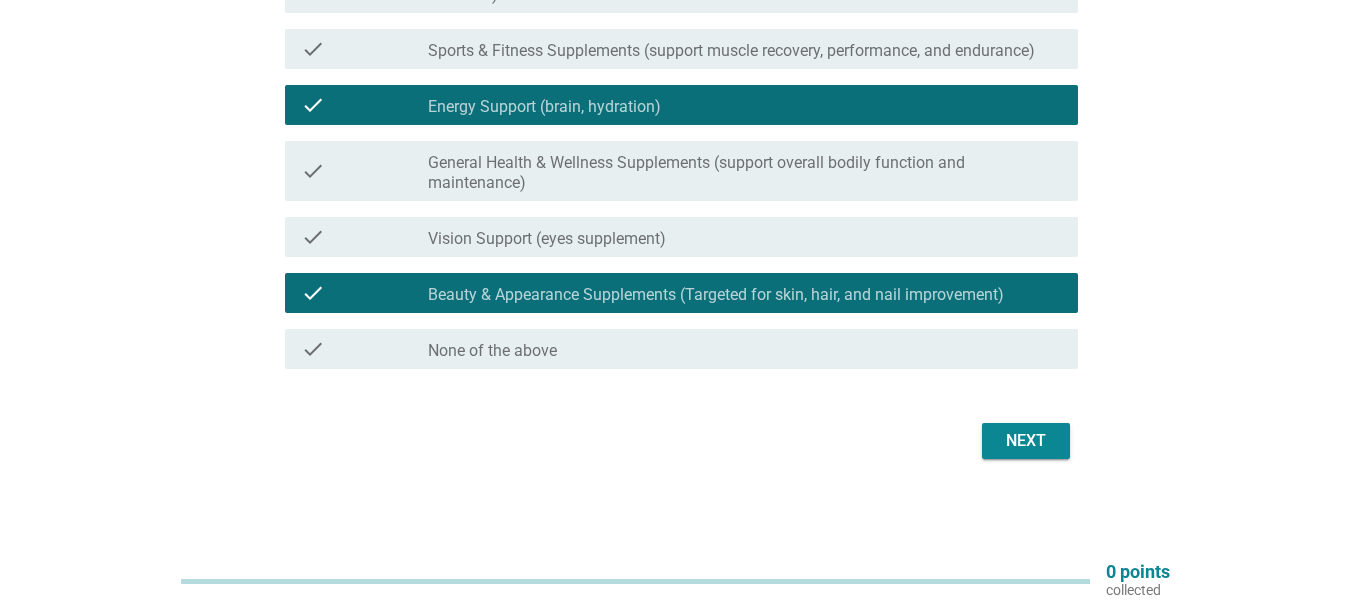 click on "Next" at bounding box center (1026, 441) 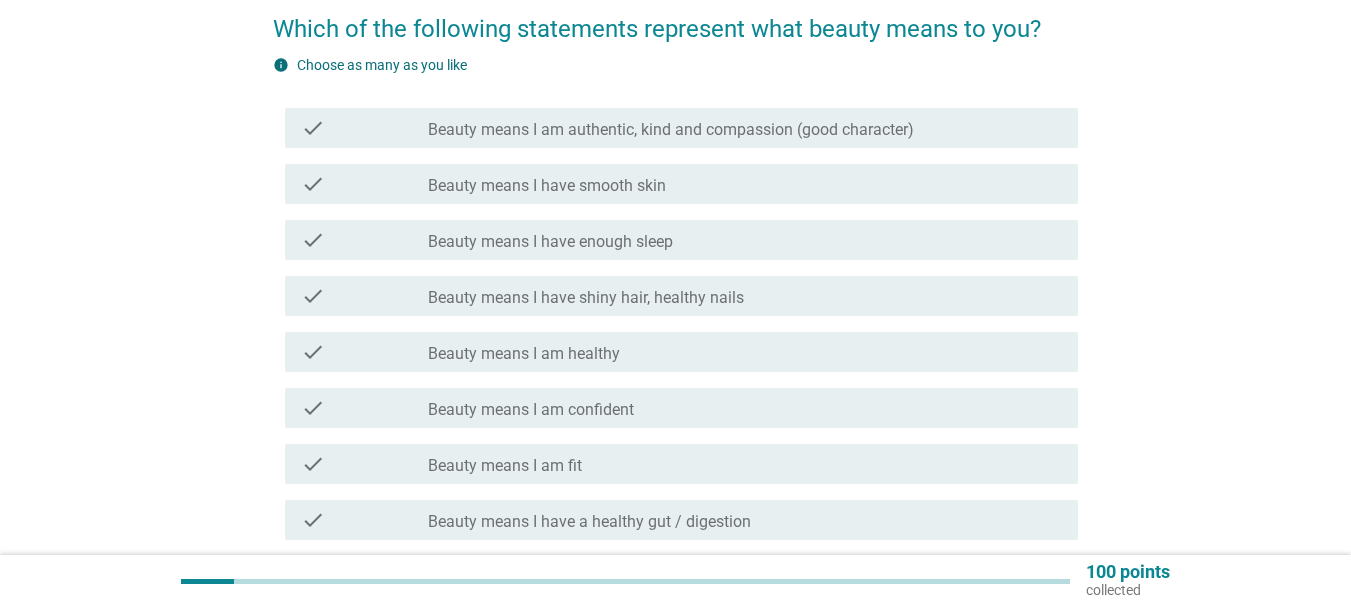 scroll, scrollTop: 100, scrollLeft: 0, axis: vertical 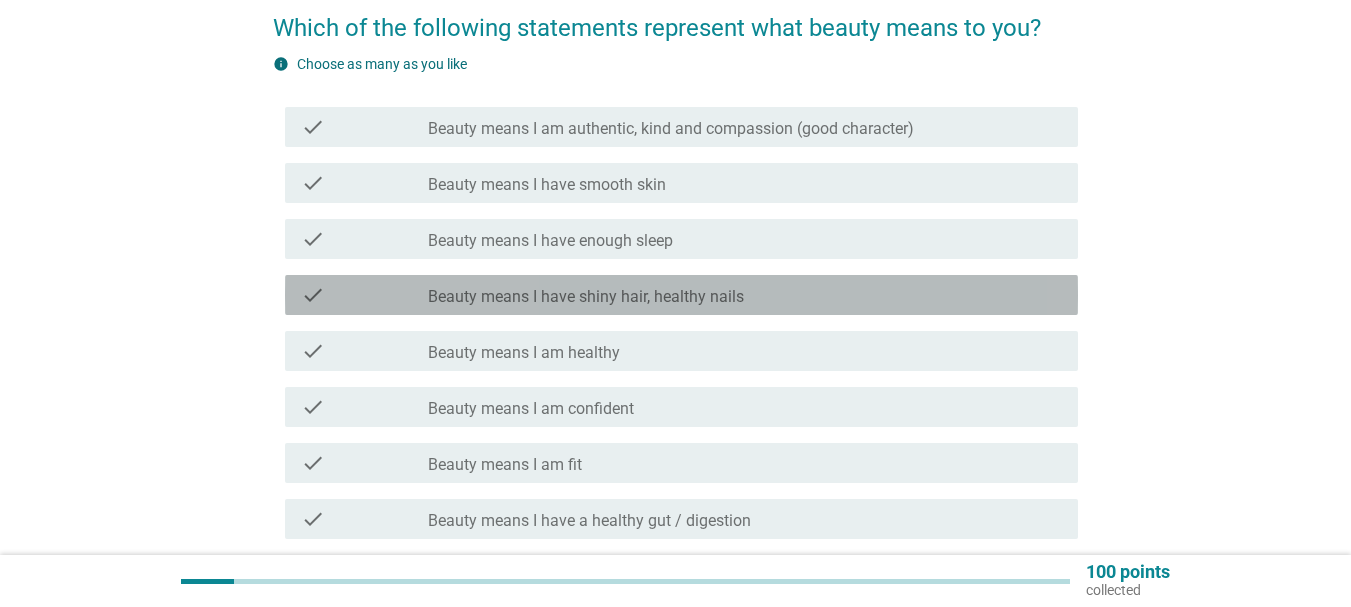 click on "check_box_outline_blank Beauty means I have shiny hair, healthy nails" at bounding box center [745, 295] 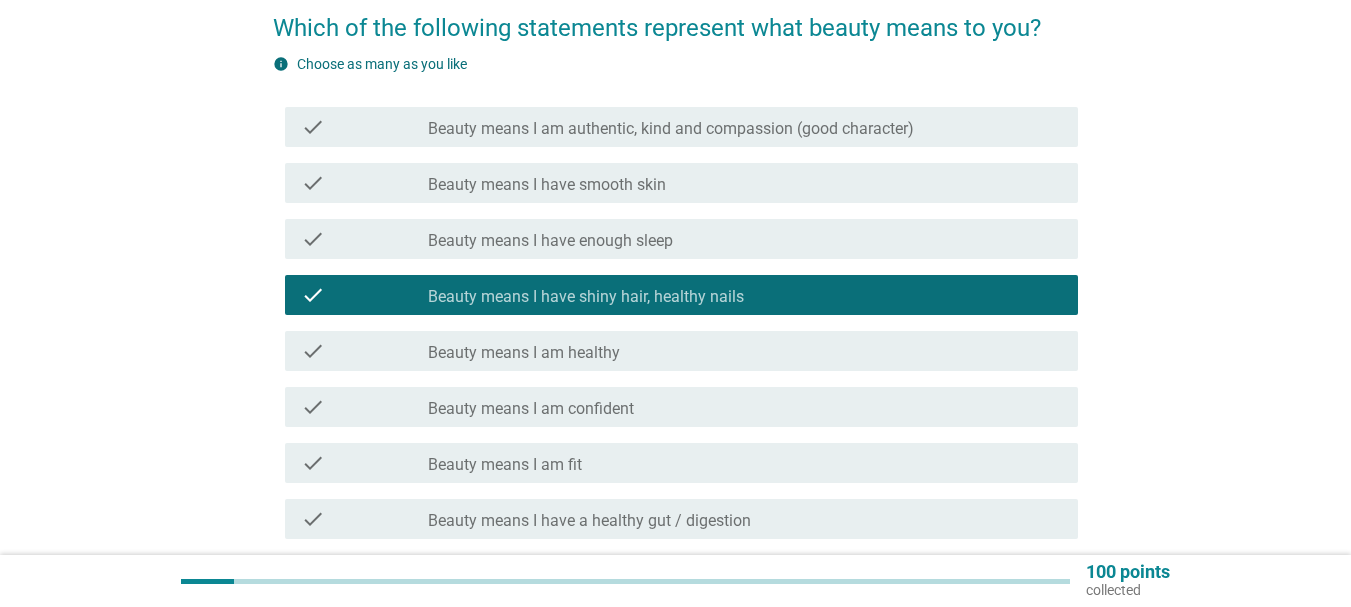 click on "check_box_outline_blank Beauty means I am healthy" at bounding box center [745, 351] 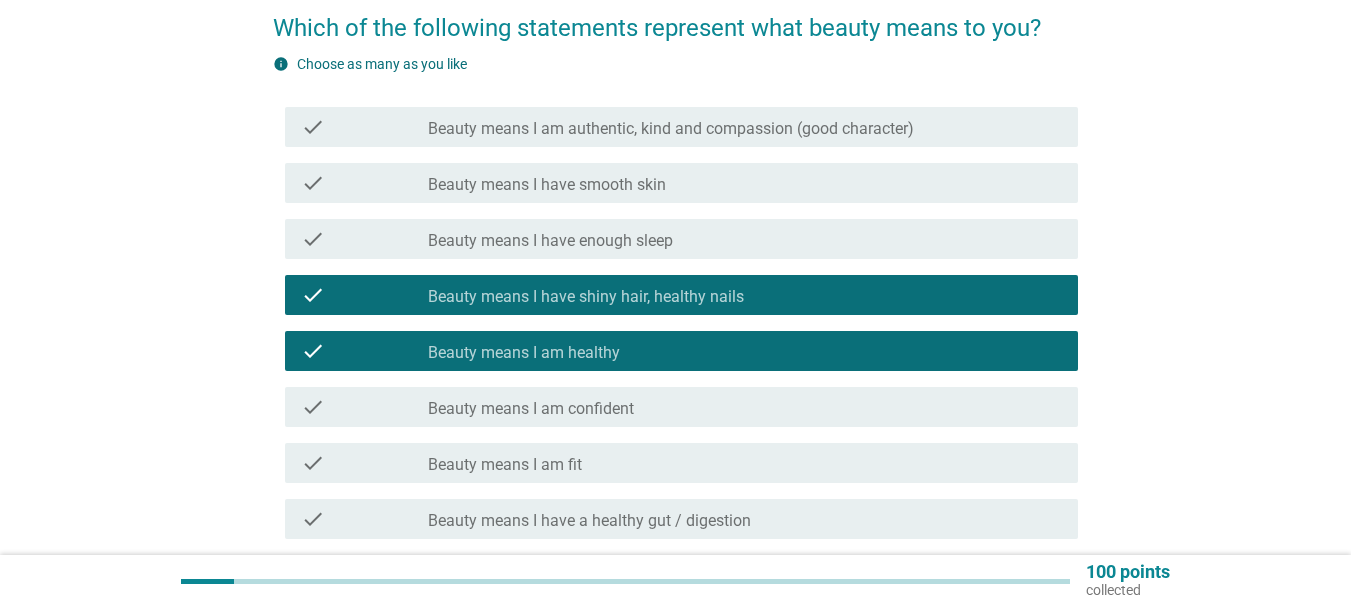 click on "check     check_box_outline_blank Beauty means I am confident" at bounding box center (681, 407) 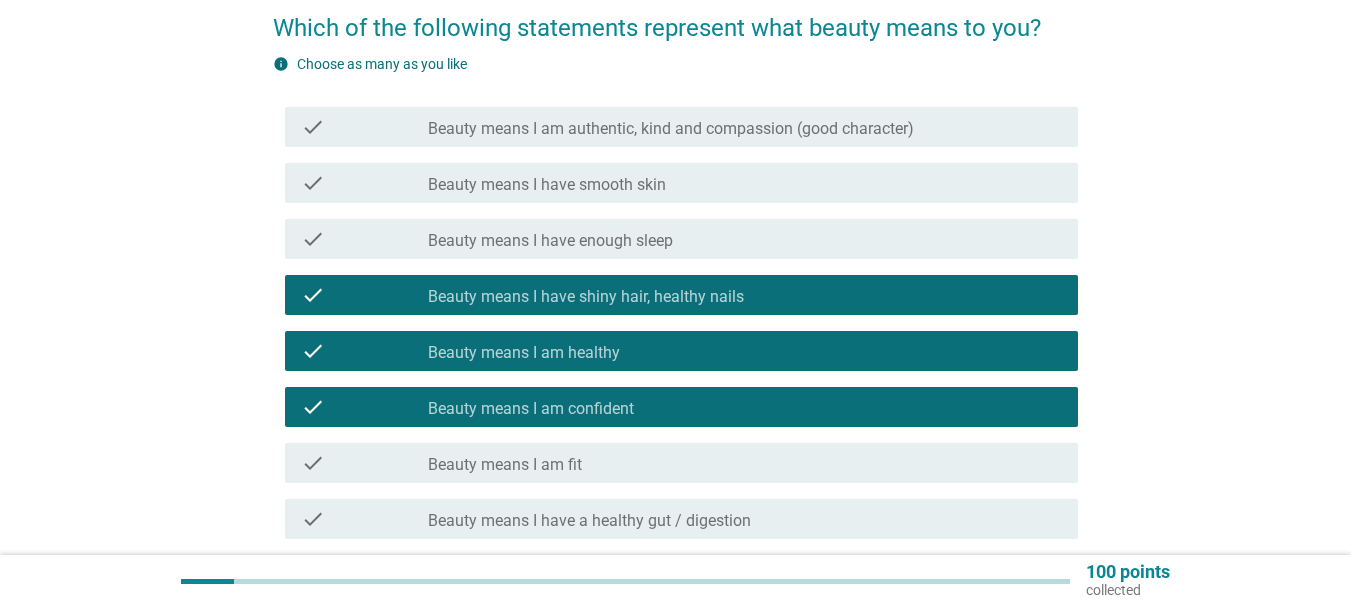 click on "check_box_outline_blank Beauty means I am fit" at bounding box center (745, 463) 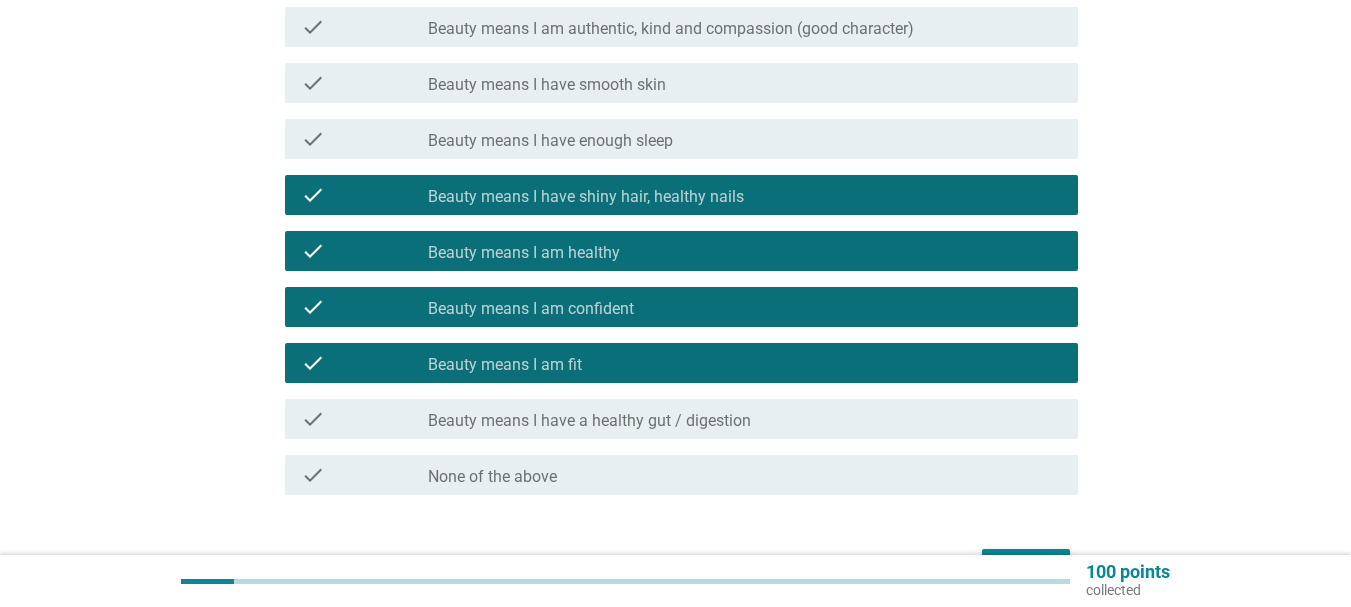 click on "check     check_box_outline_blank Beauty means I have a healthy gut / digestion" at bounding box center [681, 419] 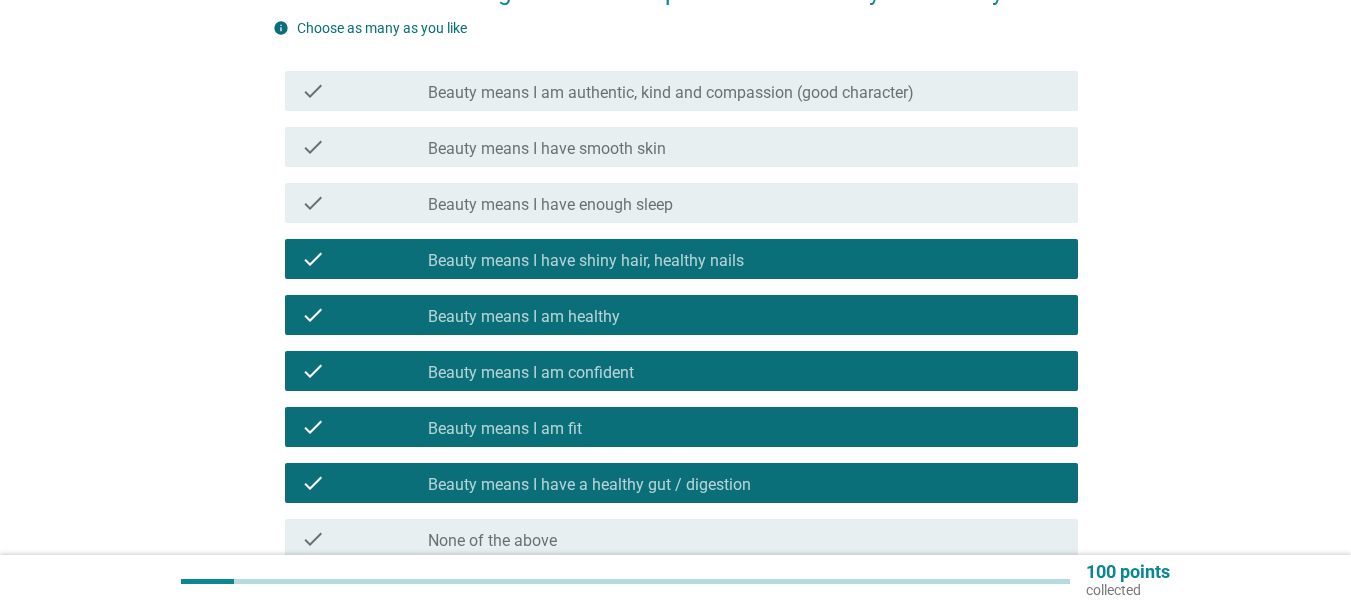 scroll, scrollTop: 100, scrollLeft: 0, axis: vertical 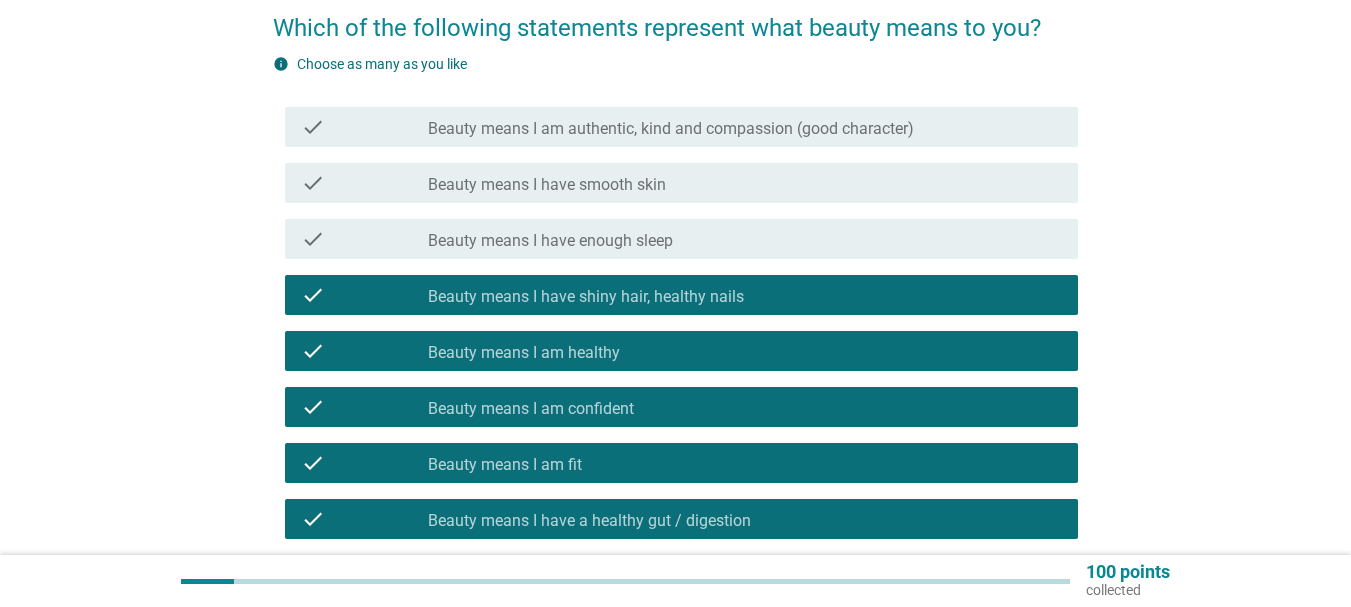 click on "check_box_outline_blank Beauty means I have smooth skin" at bounding box center [745, 183] 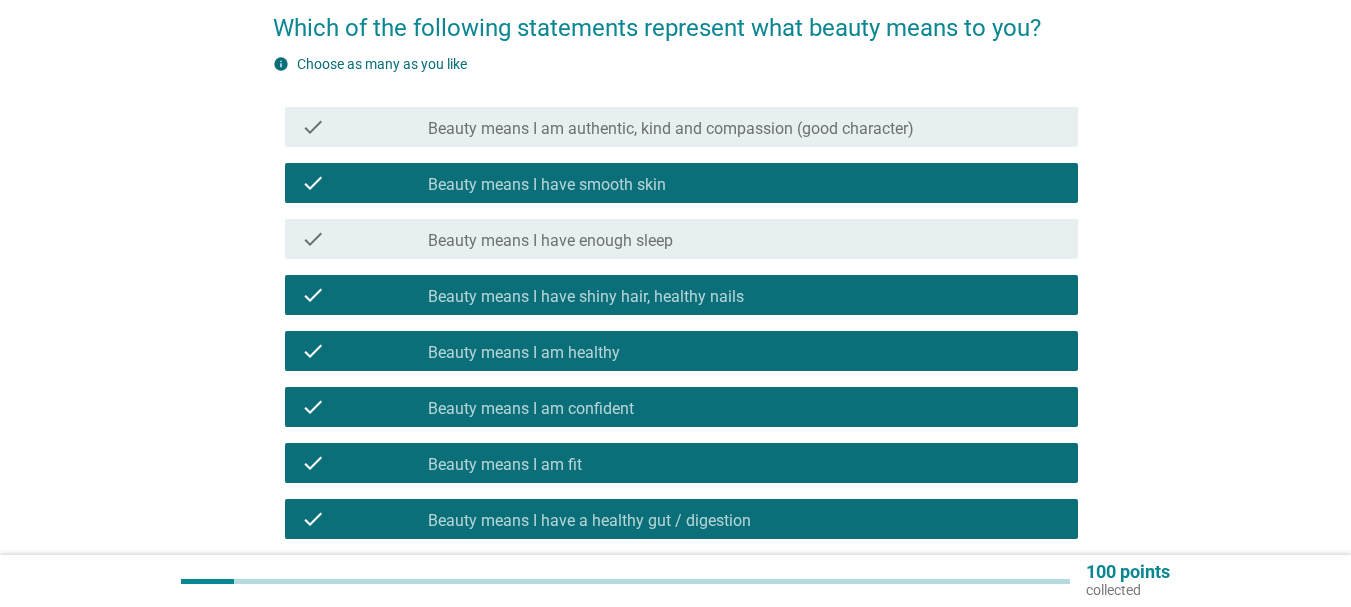 click on "check_box_outline_blank Beauty means I have enough sleep" at bounding box center (745, 239) 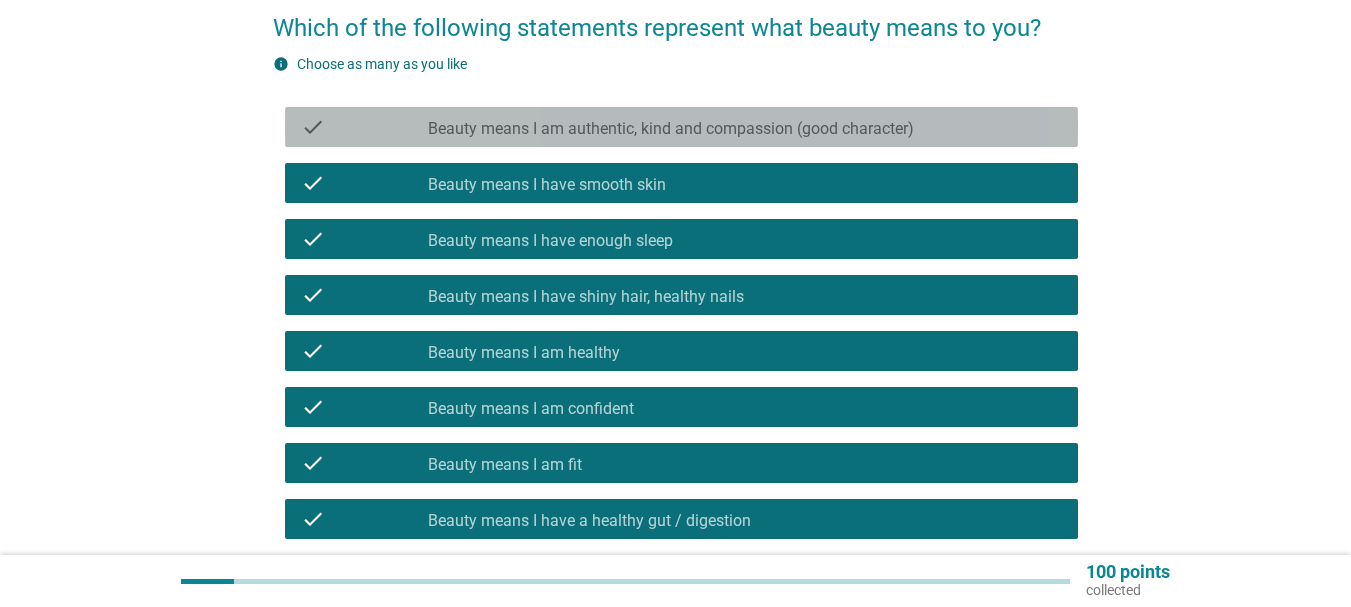 click on "Beauty means I am authentic, kind and compassion (good character)" at bounding box center [671, 129] 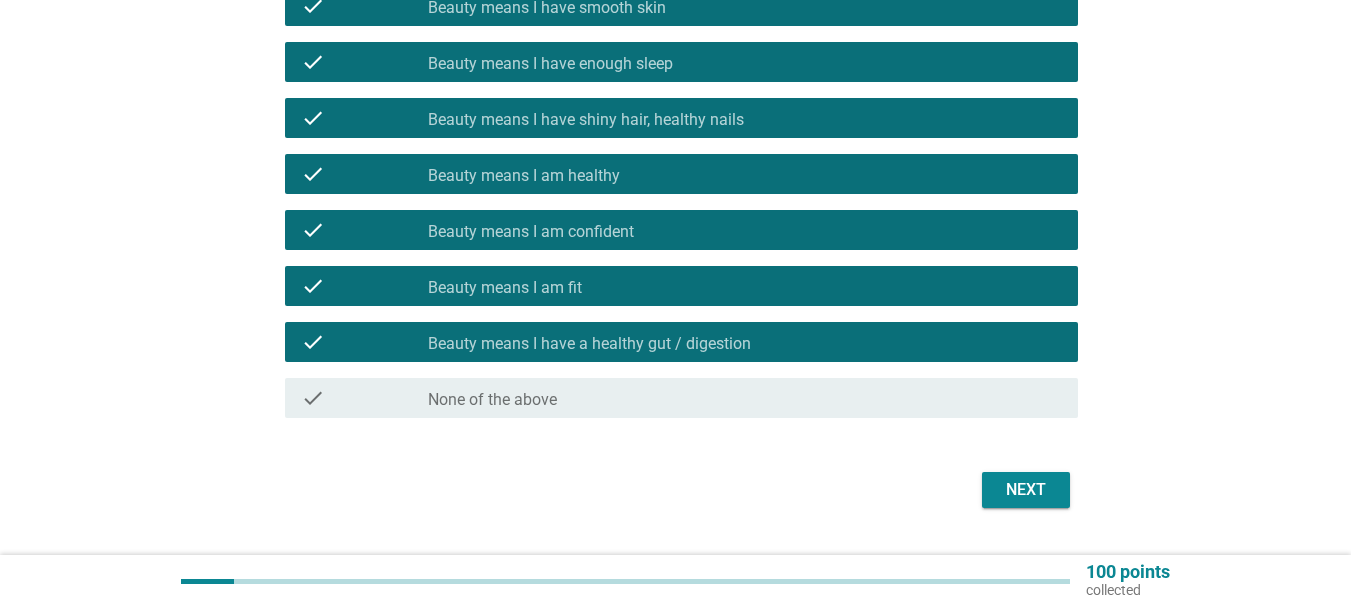scroll, scrollTop: 326, scrollLeft: 0, axis: vertical 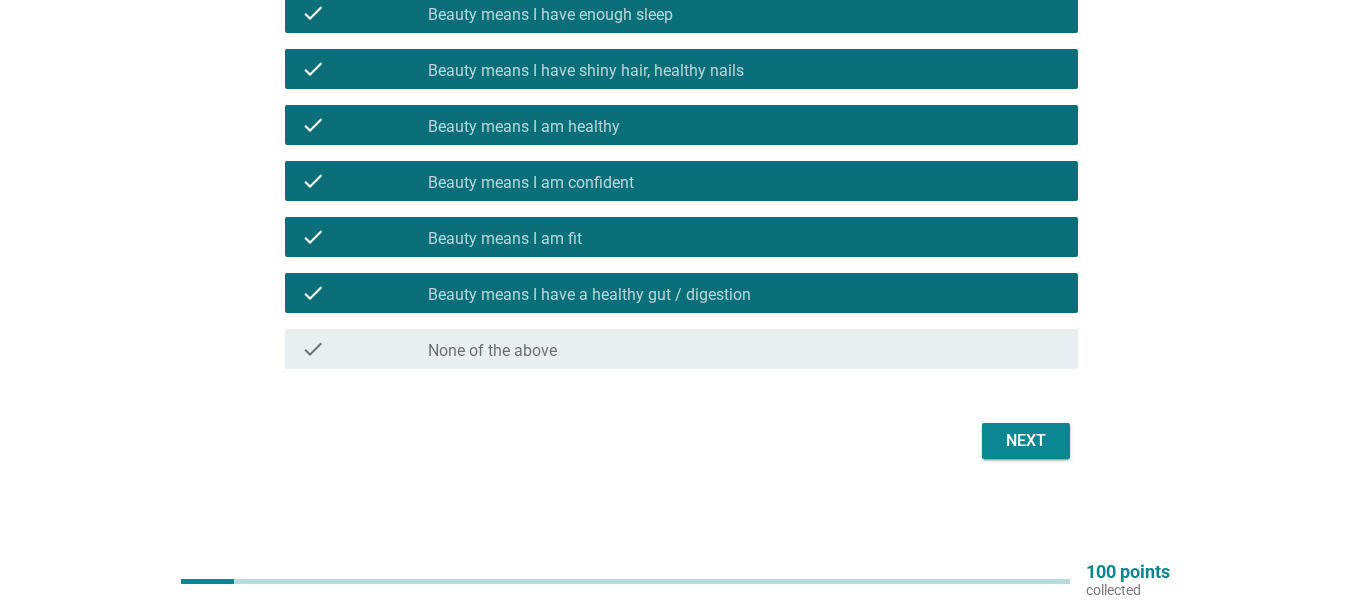 click on "Next" at bounding box center [1026, 441] 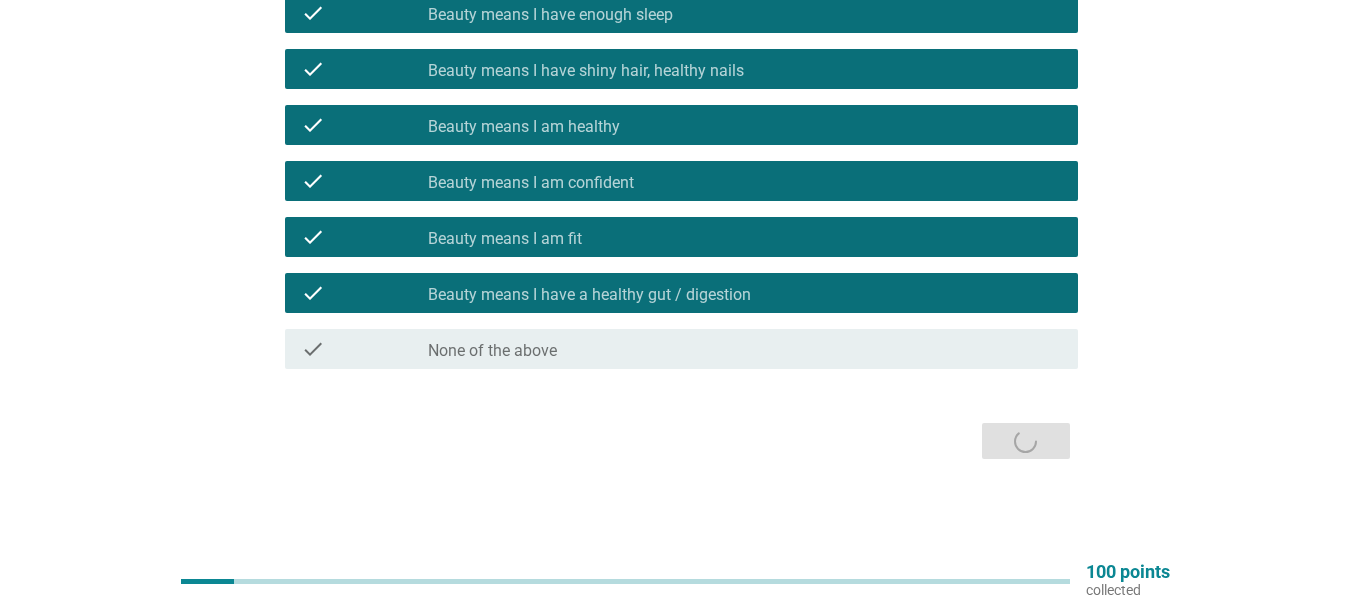 scroll, scrollTop: 0, scrollLeft: 0, axis: both 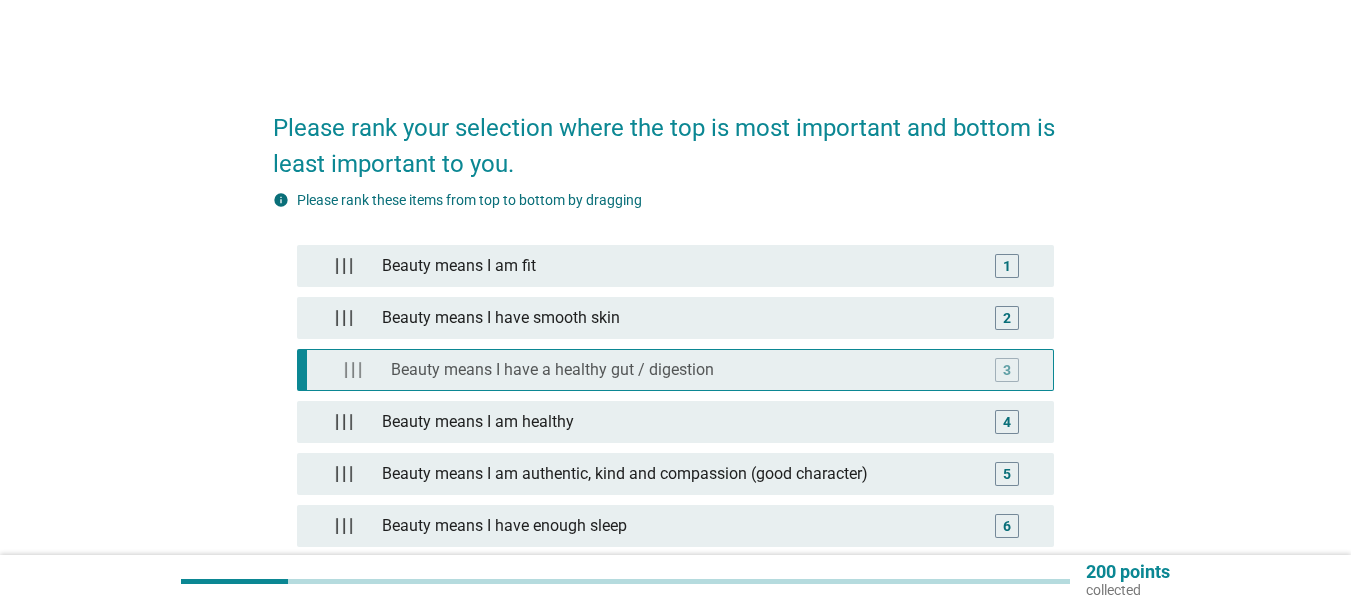 type 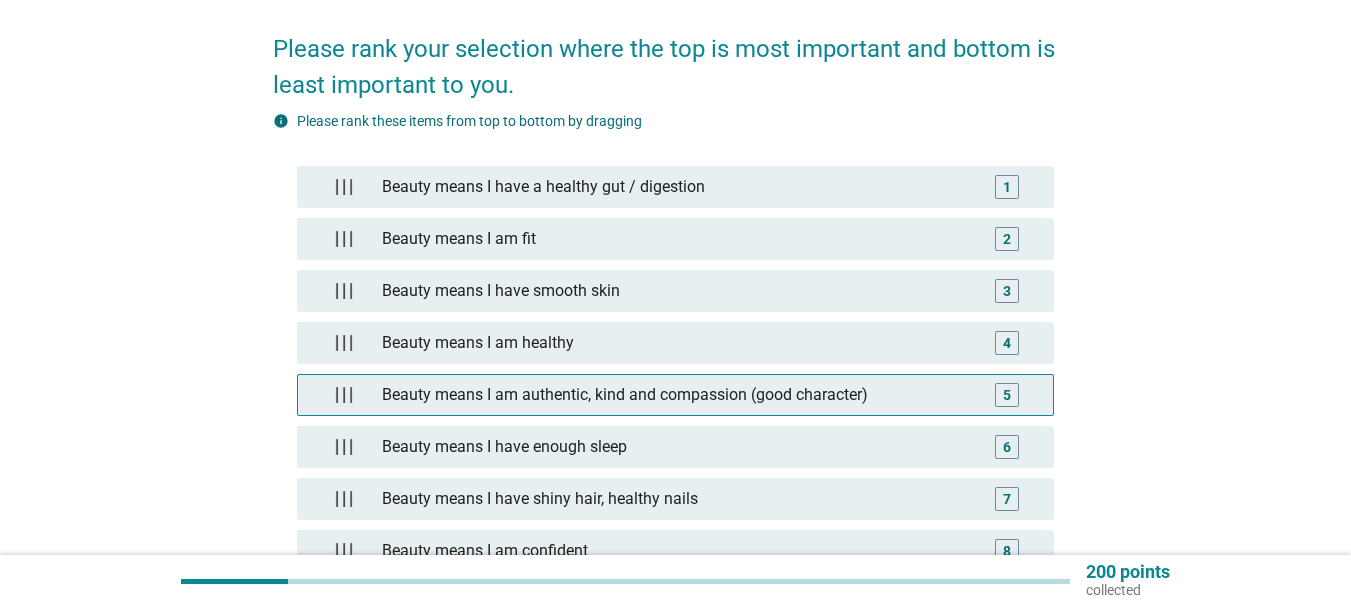 scroll, scrollTop: 200, scrollLeft: 0, axis: vertical 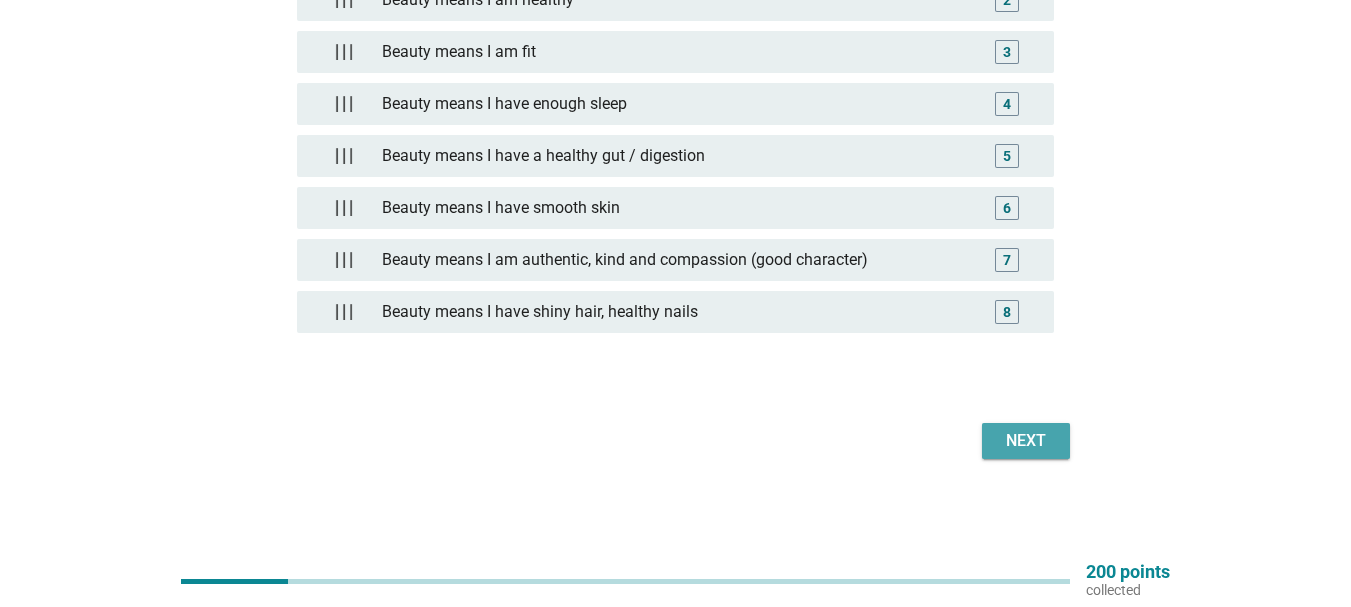 click on "Next" at bounding box center (1026, 441) 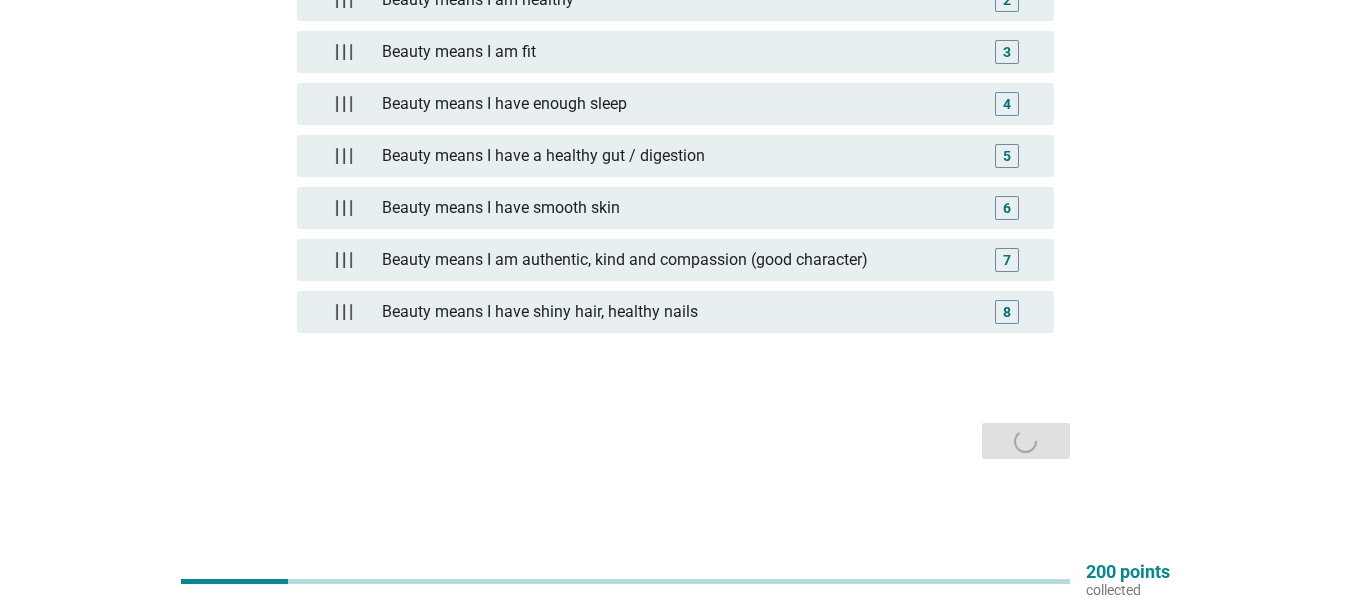 scroll, scrollTop: 0, scrollLeft: 0, axis: both 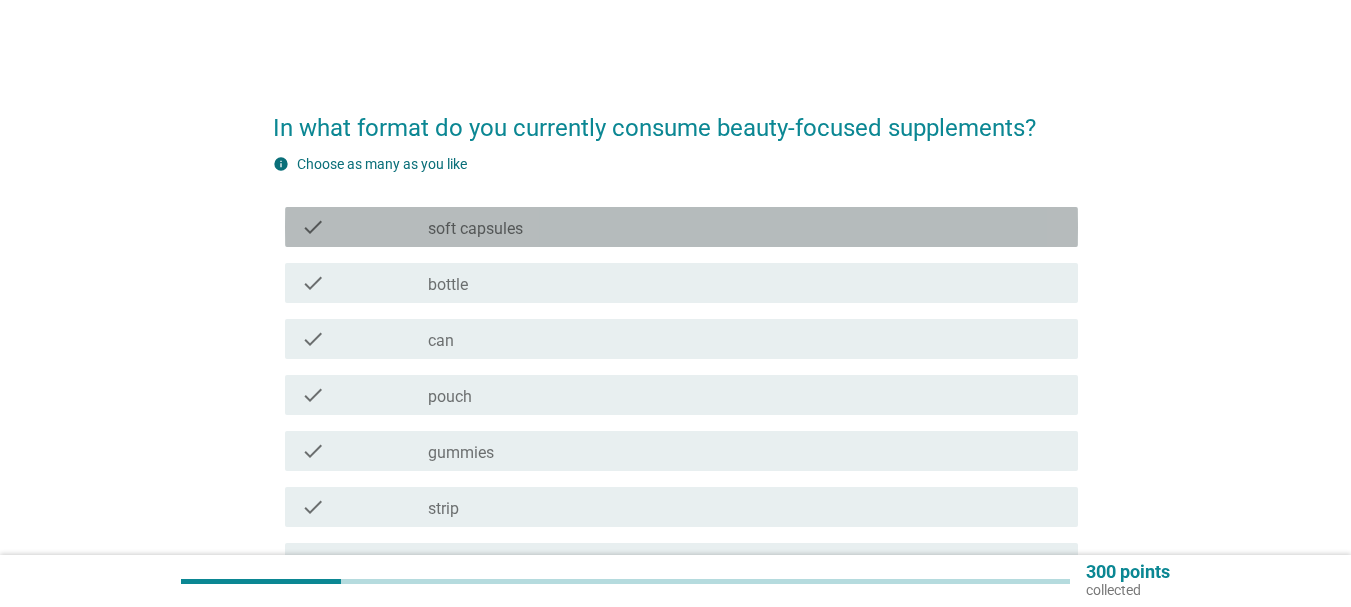 click on "check_box_outline_blank soft capsules" at bounding box center [745, 227] 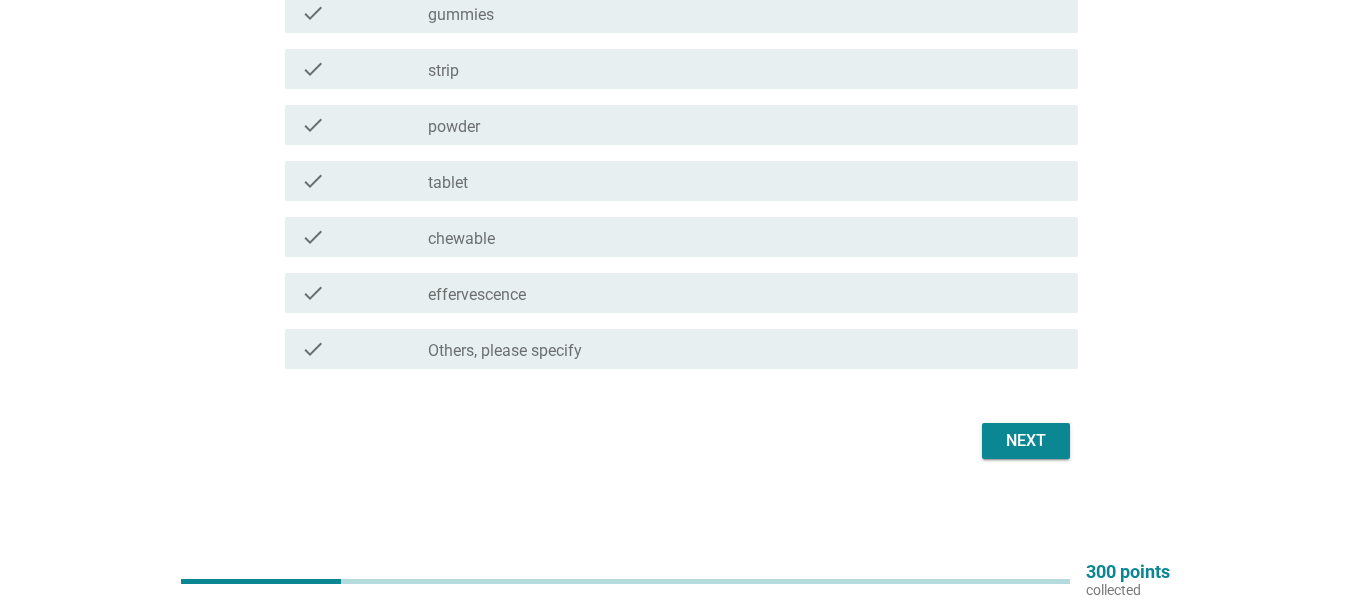 scroll, scrollTop: 338, scrollLeft: 0, axis: vertical 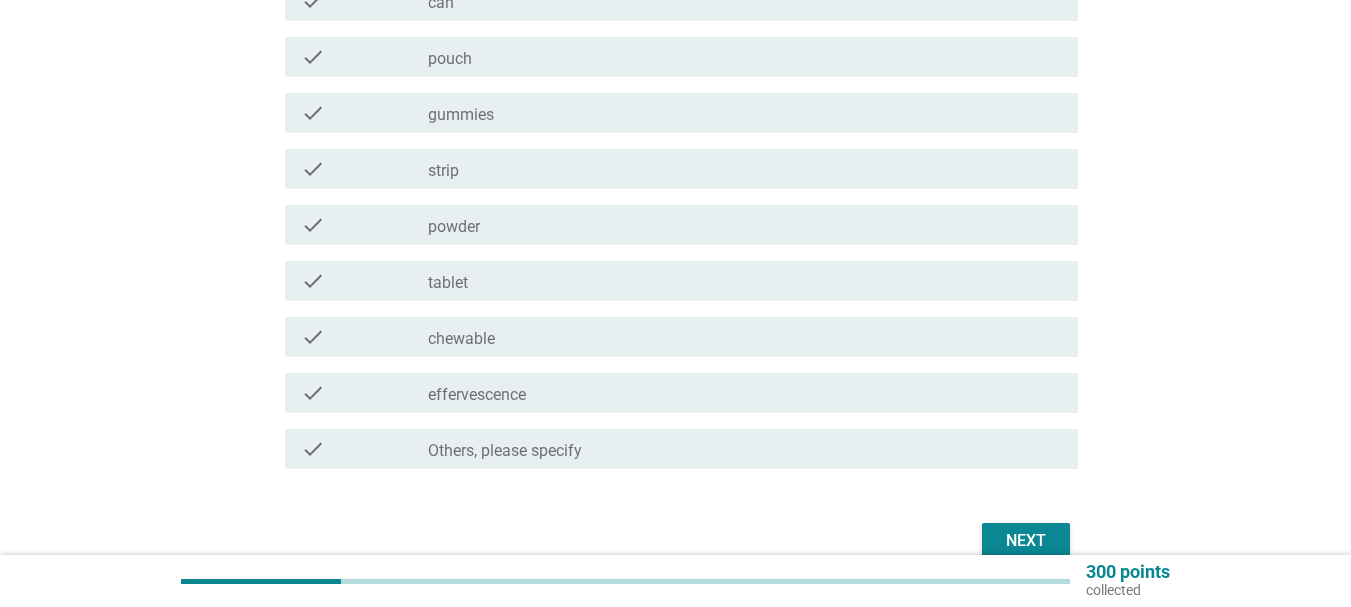 click on "check_box_outline_blank strip" at bounding box center [745, 169] 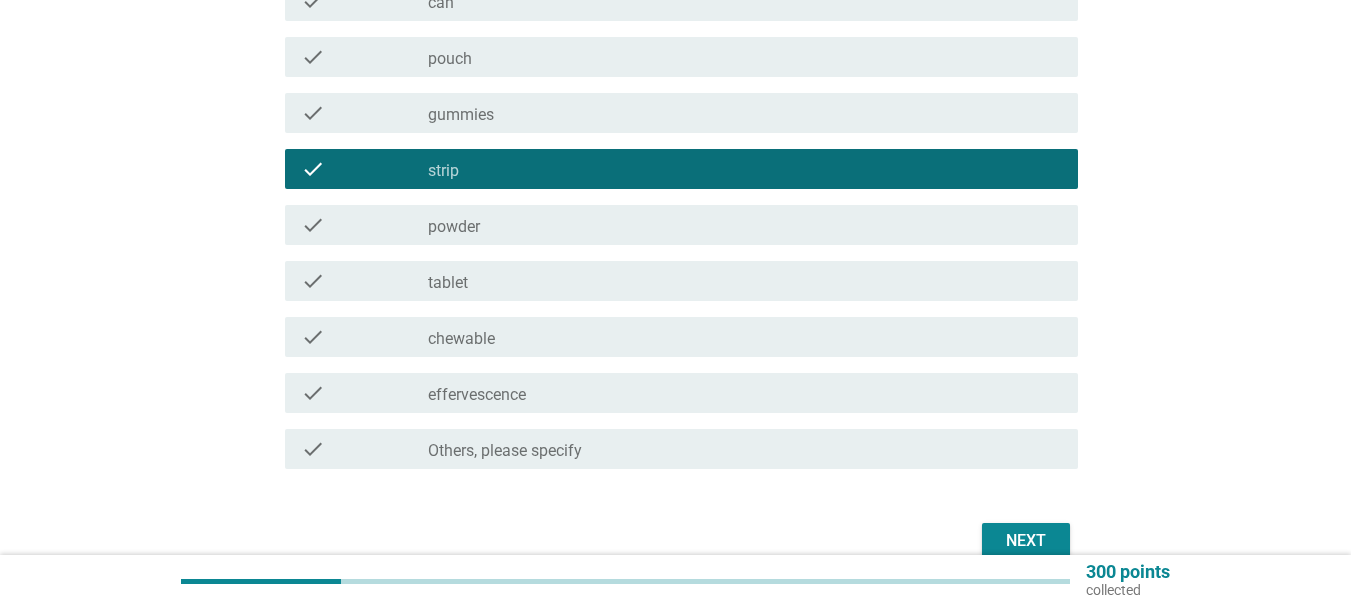 click on "Next" at bounding box center (1026, 541) 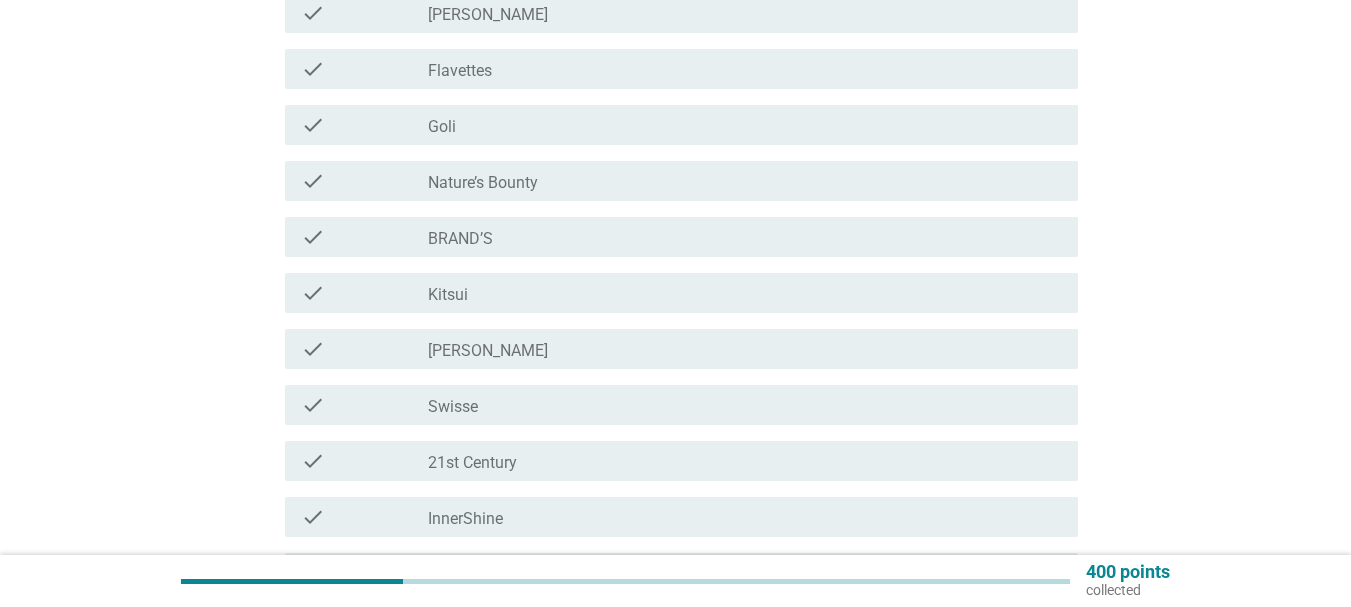 scroll, scrollTop: 300, scrollLeft: 0, axis: vertical 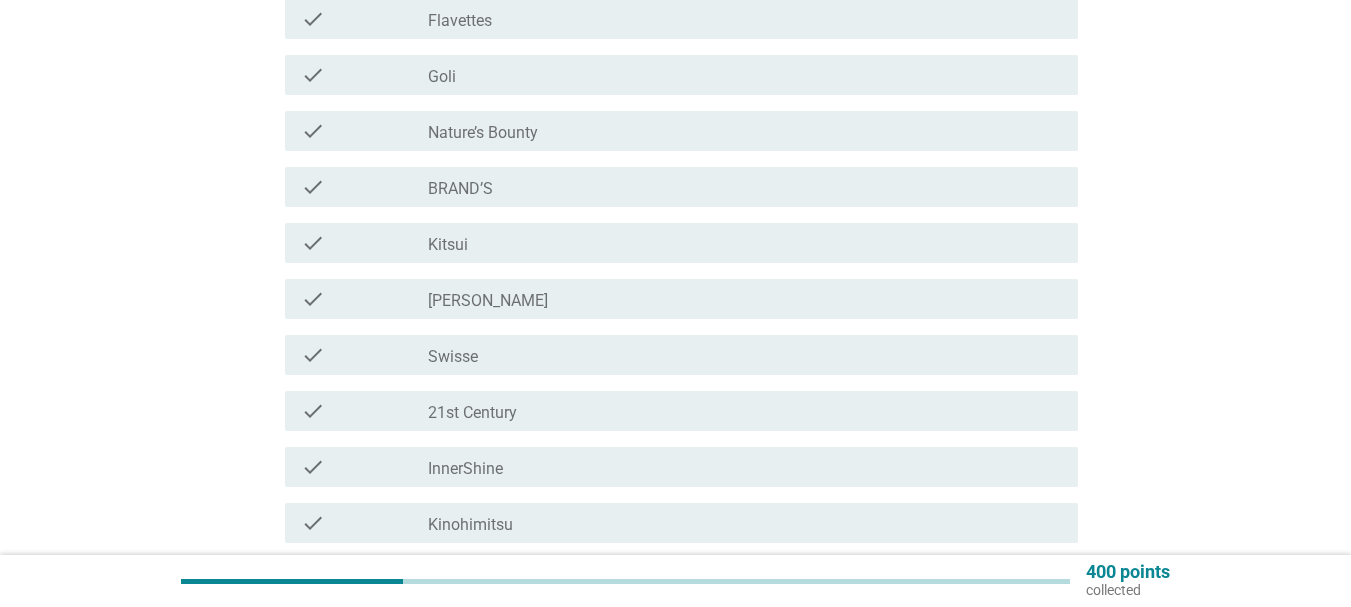 click on "check_box_outline_blank BRAND’S" at bounding box center [745, 187] 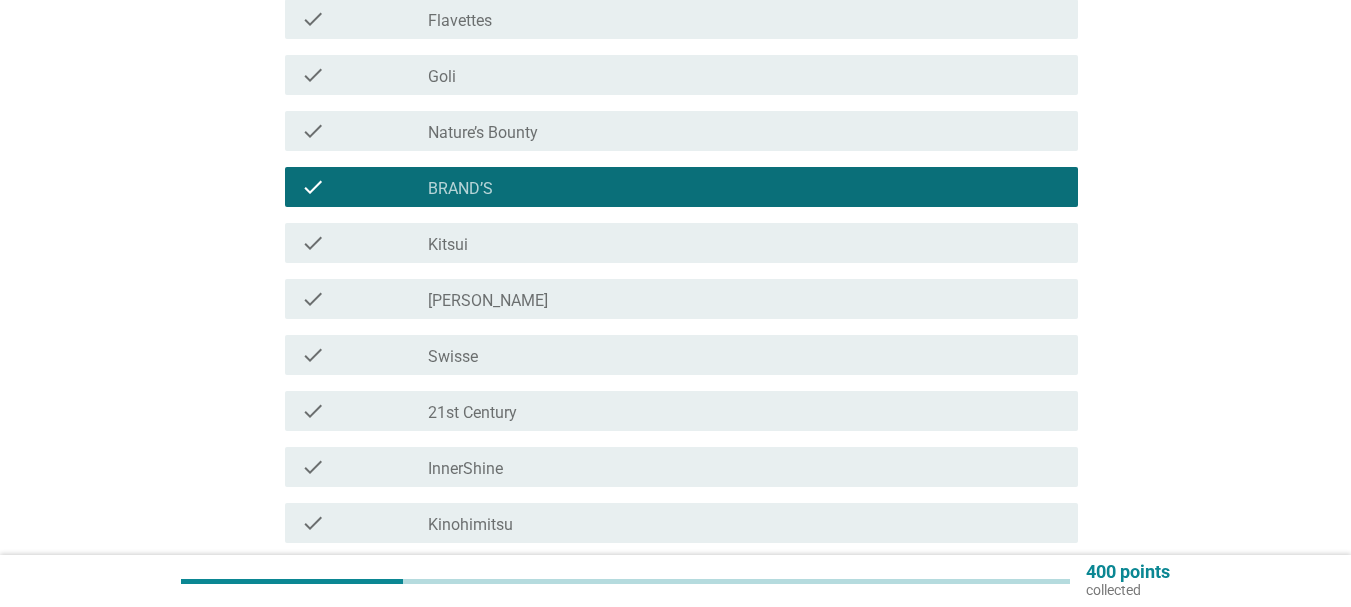 click on "check_box_outline_blank InnerShine" at bounding box center [745, 467] 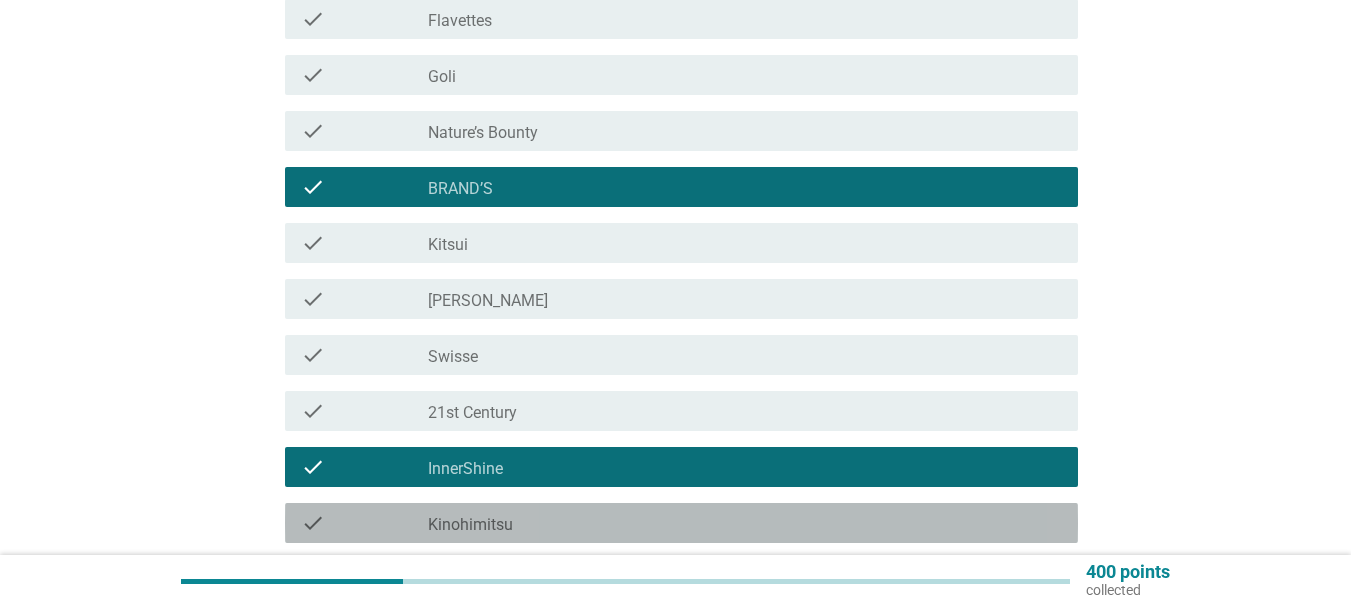 click on "check     check_box_outline_blank Kinohimitsu" at bounding box center [681, 523] 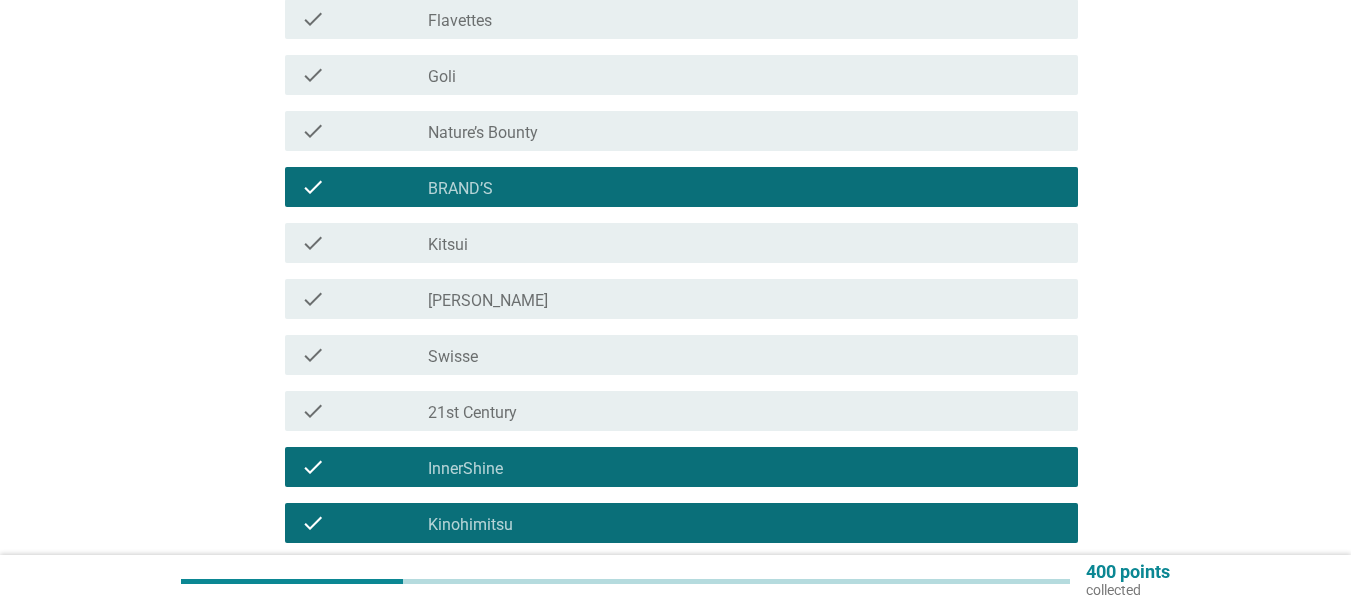 click on "check_box_outline_blank Blackmores" at bounding box center [745, 299] 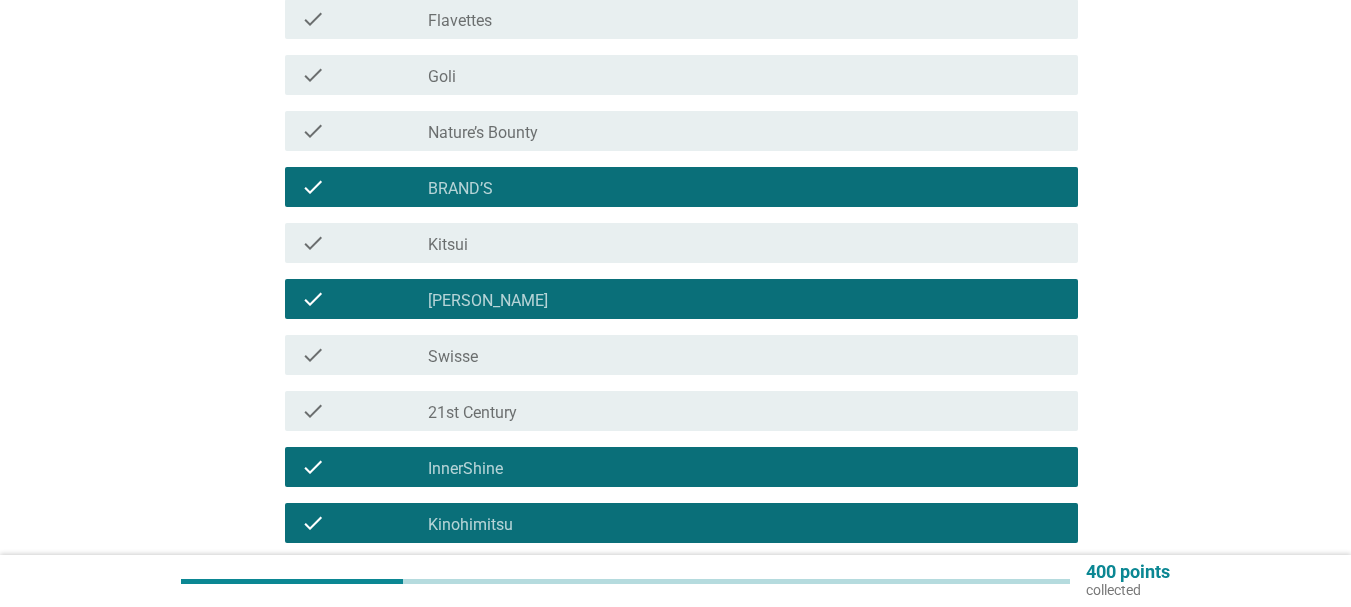 click on "check_box_outline_blank BRAND’S" at bounding box center (745, 187) 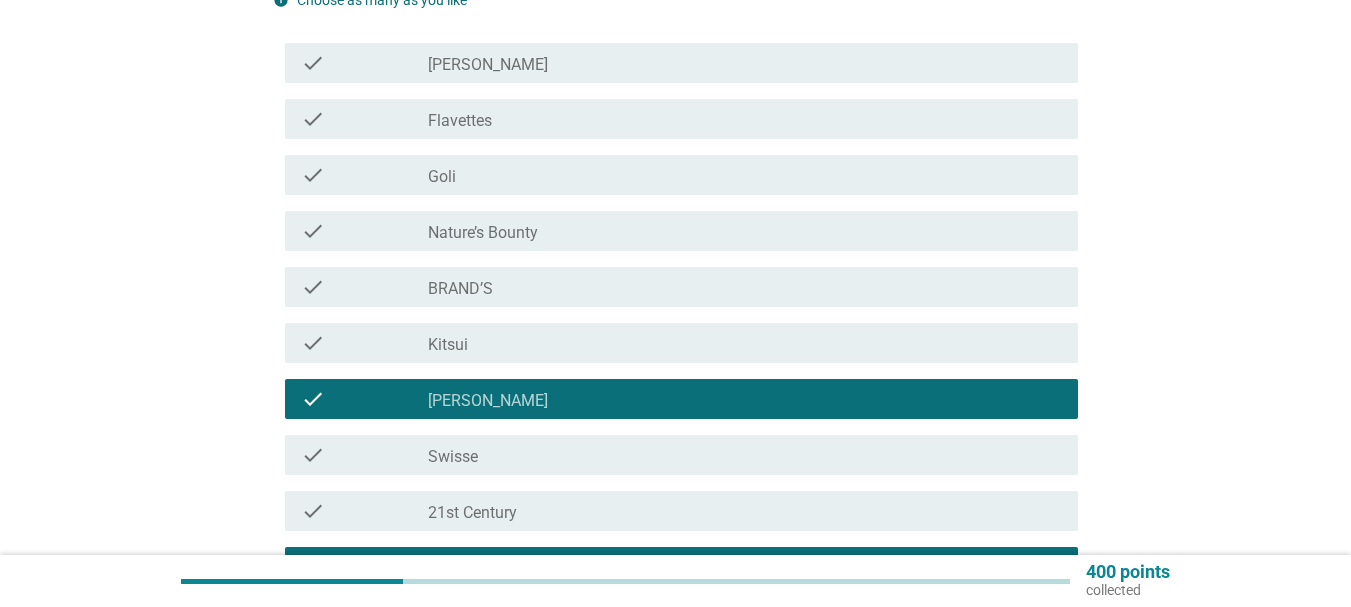 scroll, scrollTop: 600, scrollLeft: 0, axis: vertical 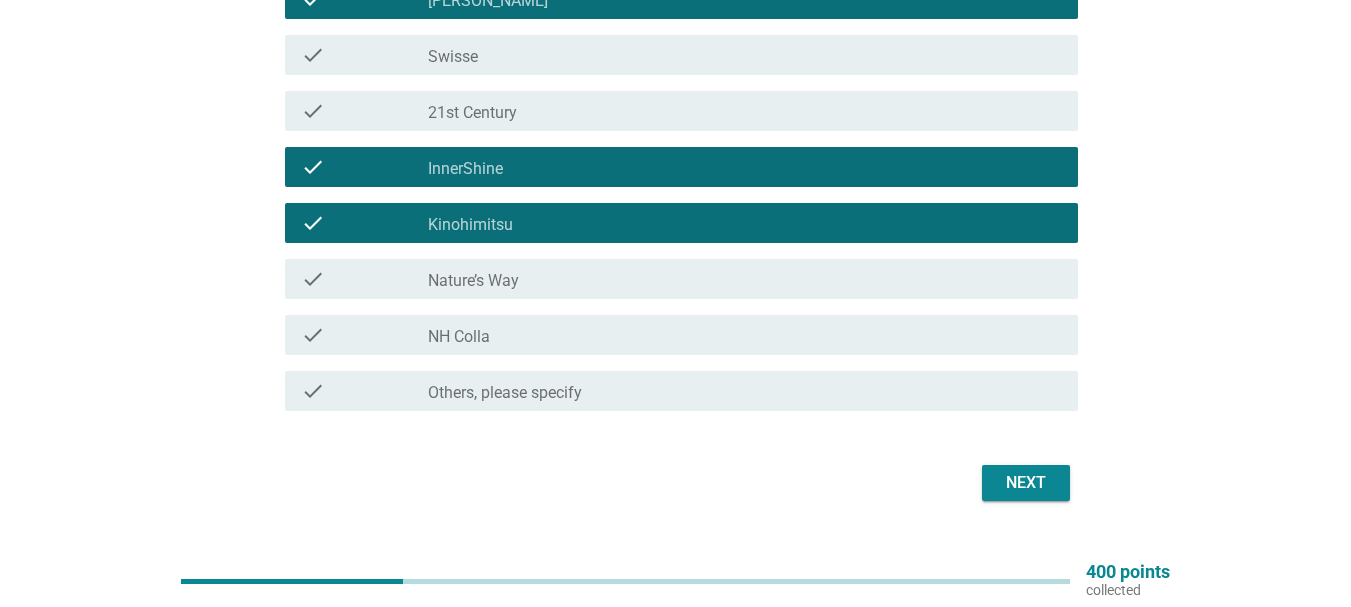 click on "Next" at bounding box center (1026, 483) 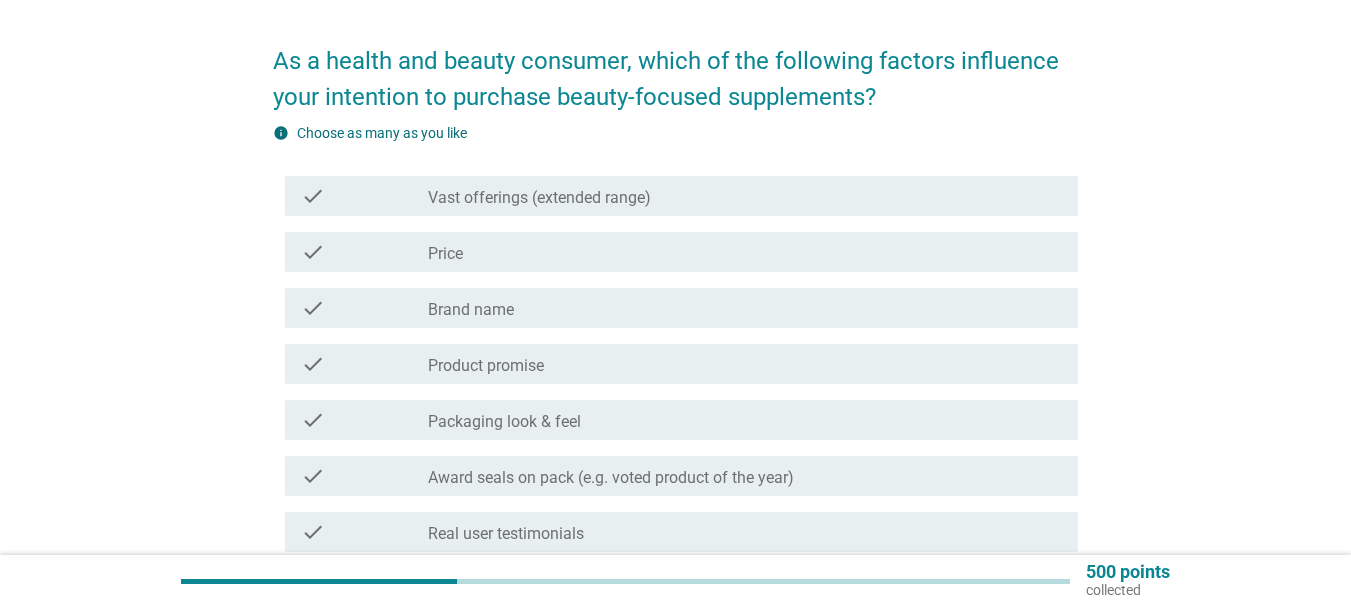 scroll, scrollTop: 100, scrollLeft: 0, axis: vertical 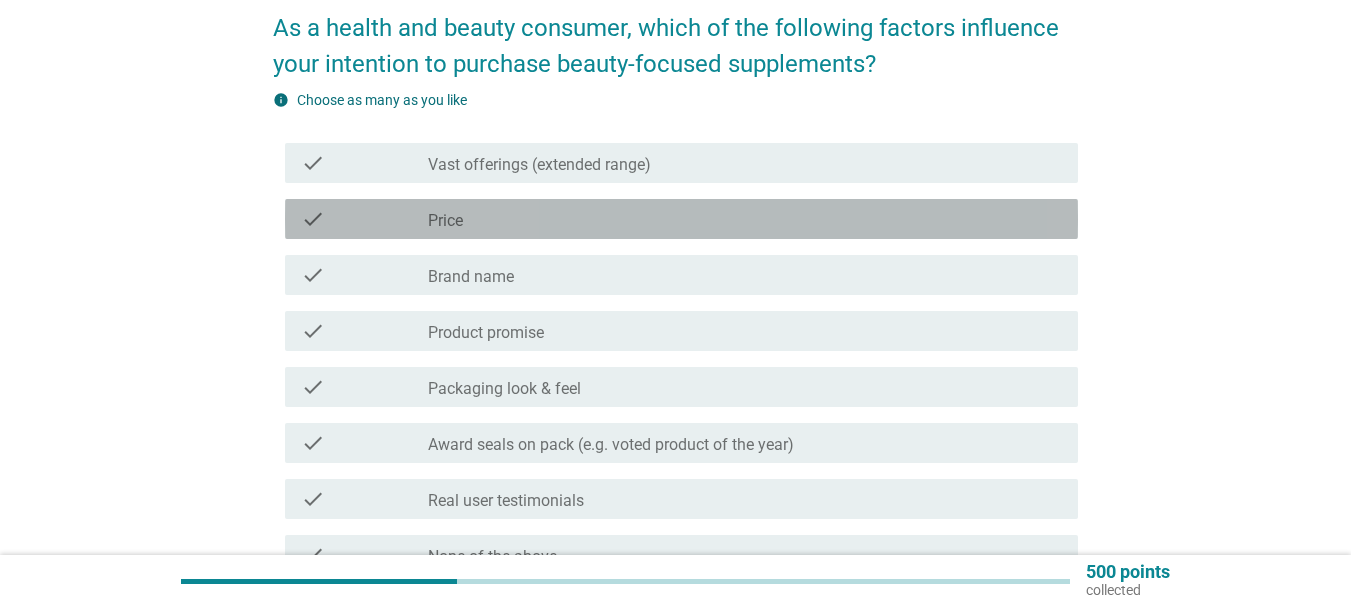 click on "check_box_outline_blank Price" at bounding box center (745, 219) 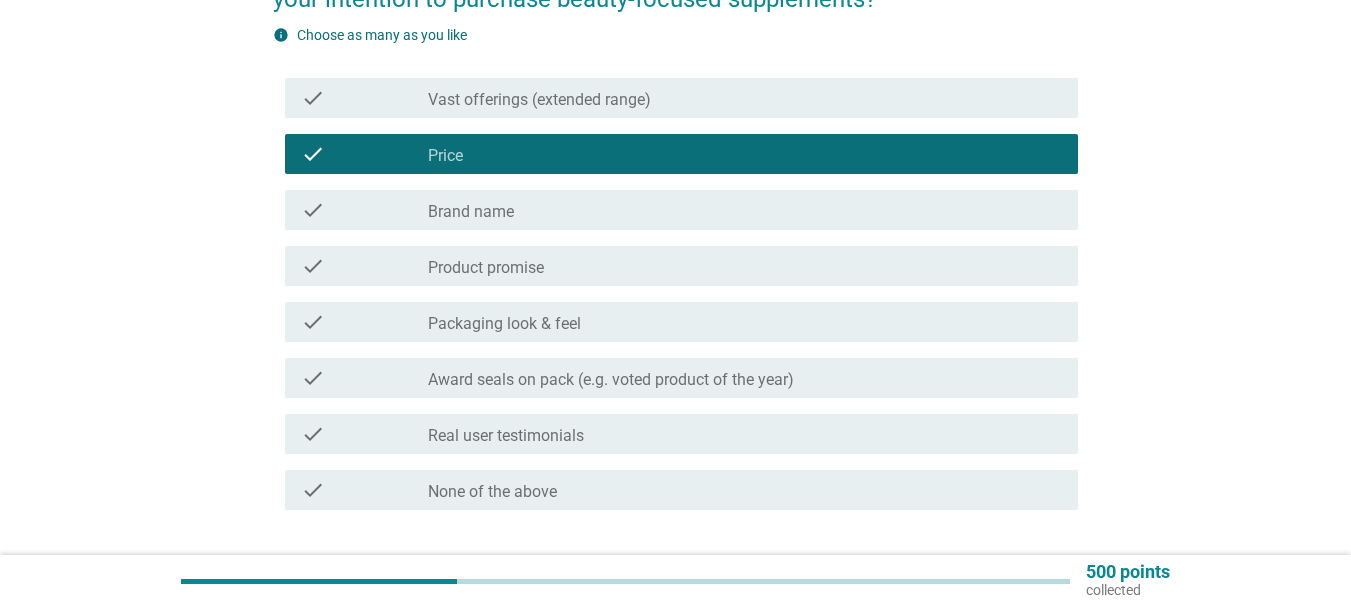 scroll, scrollTop: 200, scrollLeft: 0, axis: vertical 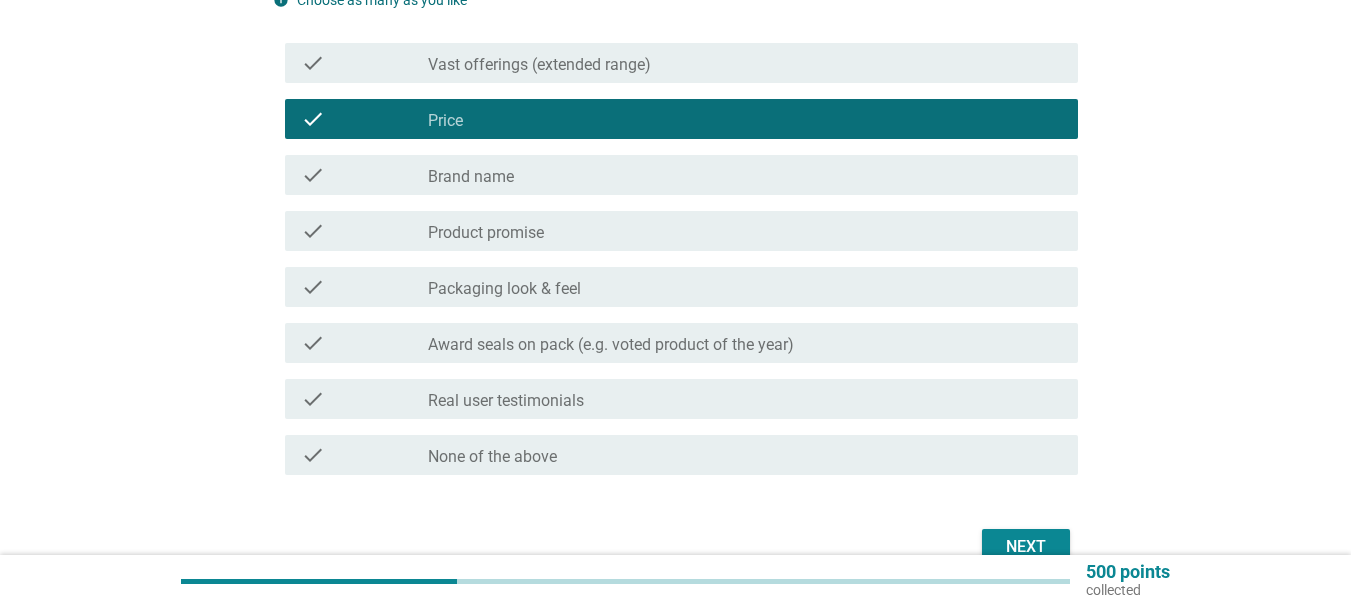 click on "check_box_outline_blank Packaging look & feel" at bounding box center [745, 287] 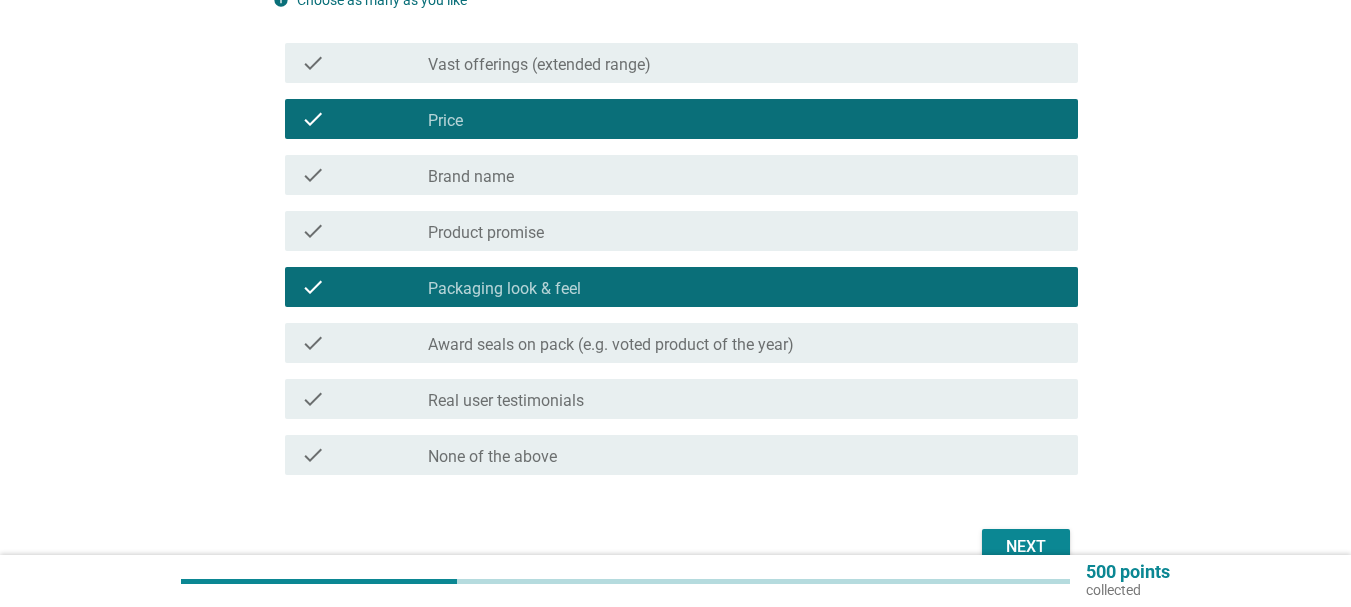 click on "check_box_outline_blank Product promise" at bounding box center (745, 231) 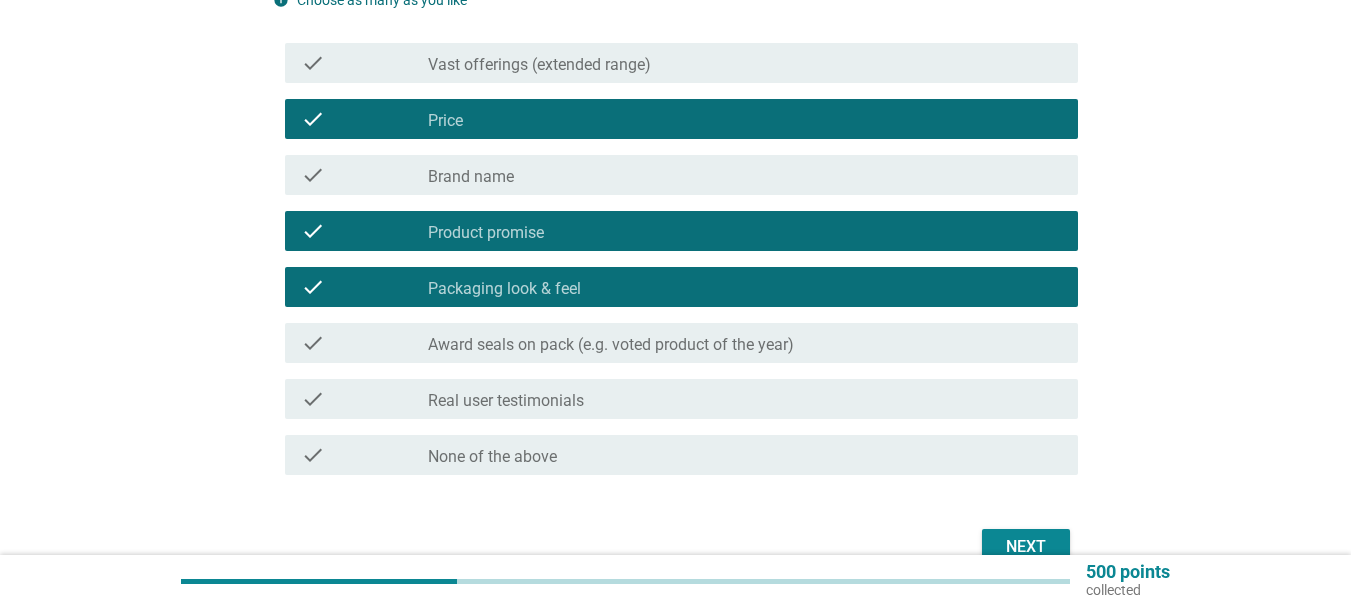 click on "check_box_outline_blank Brand name" at bounding box center (745, 175) 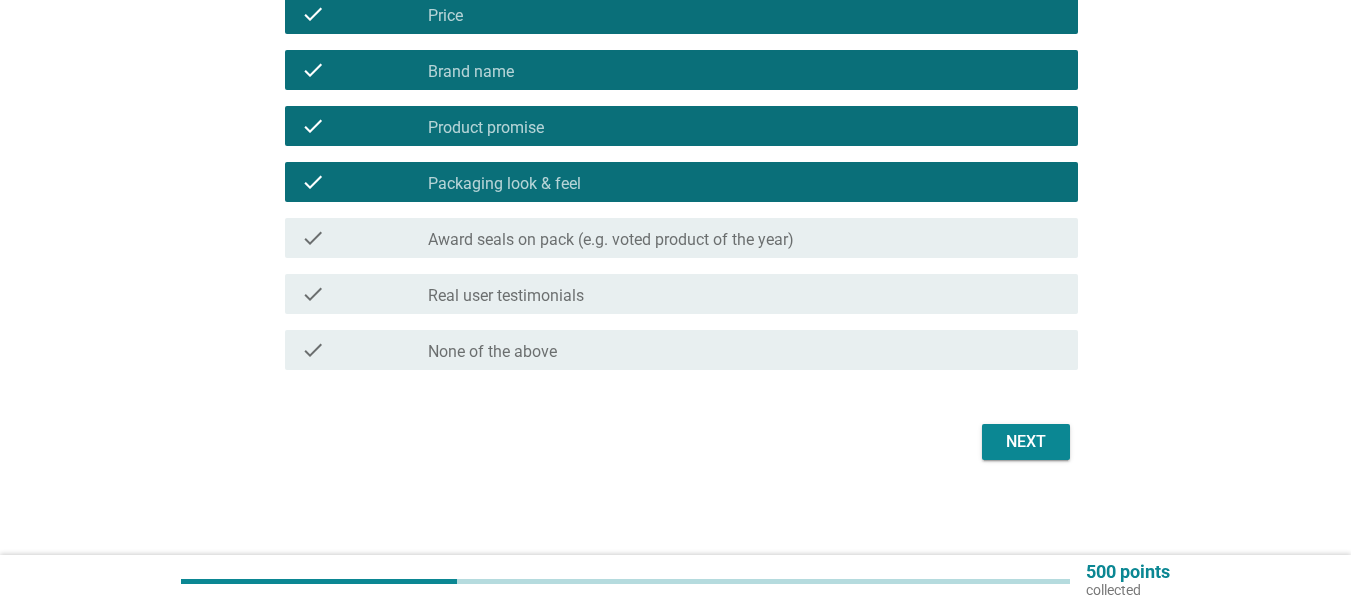 scroll, scrollTop: 306, scrollLeft: 0, axis: vertical 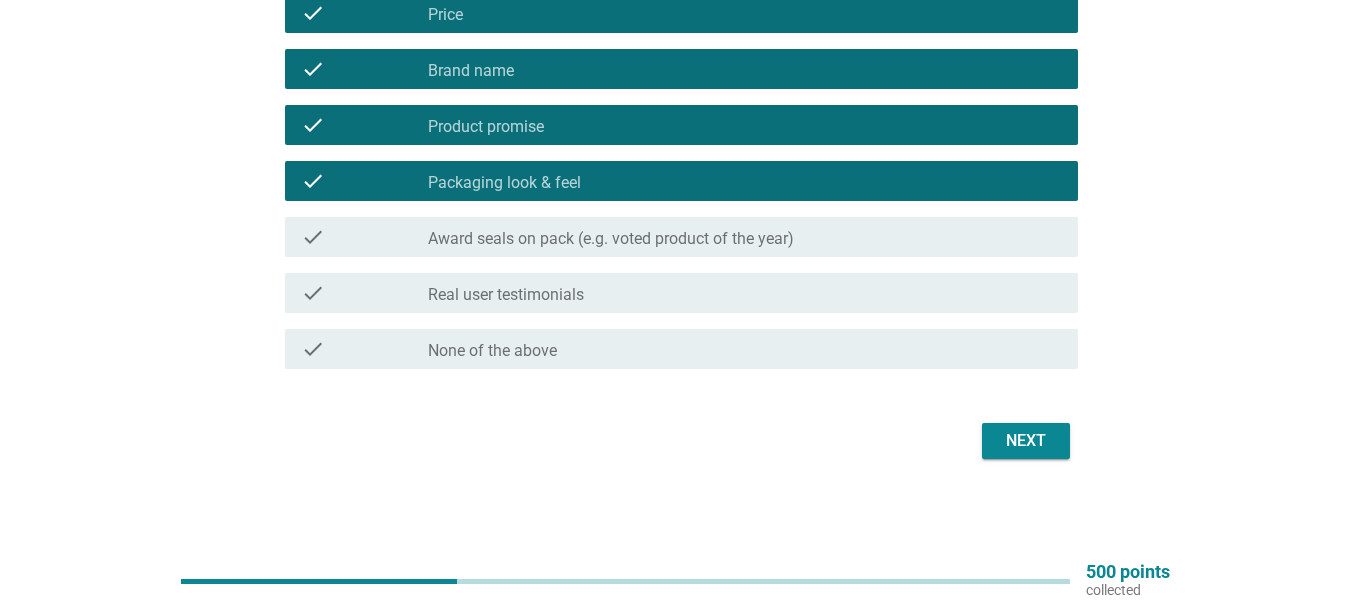 click on "Next" at bounding box center [1026, 441] 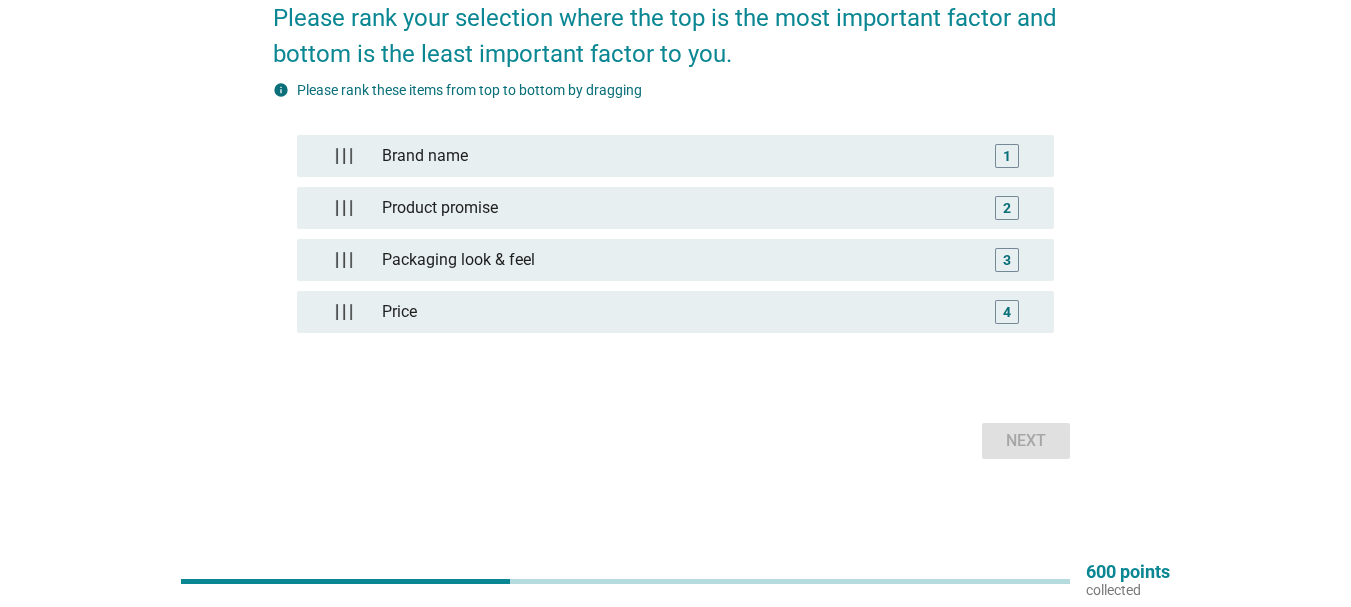 scroll, scrollTop: 10, scrollLeft: 0, axis: vertical 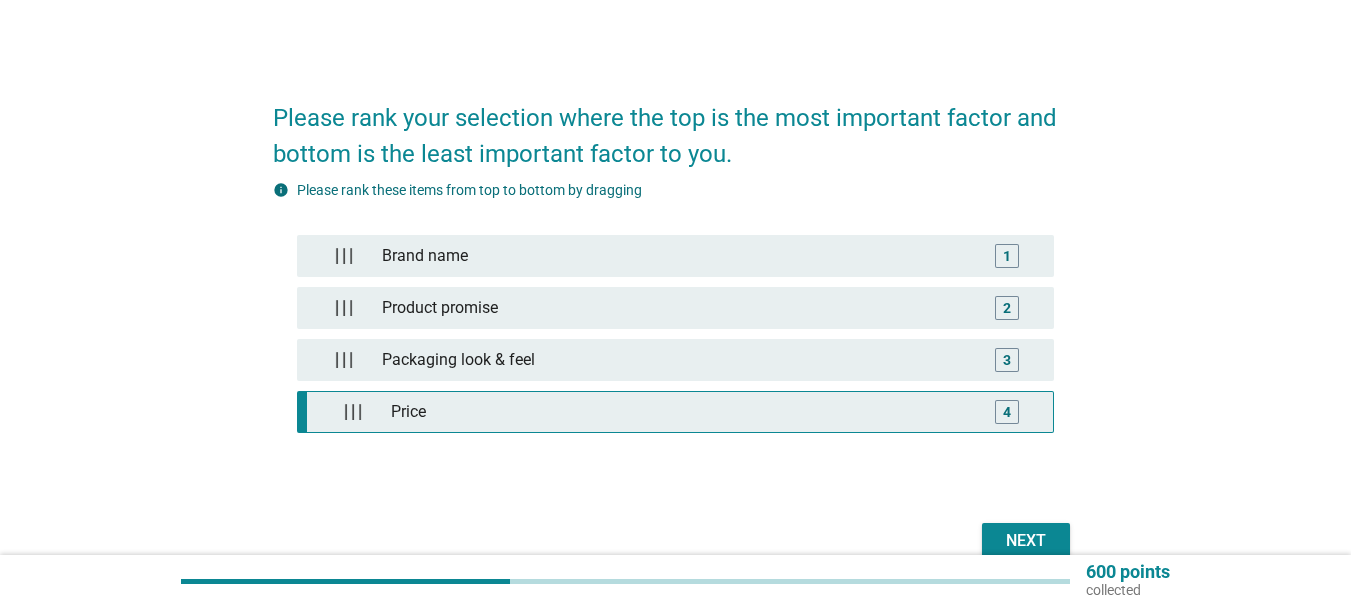type 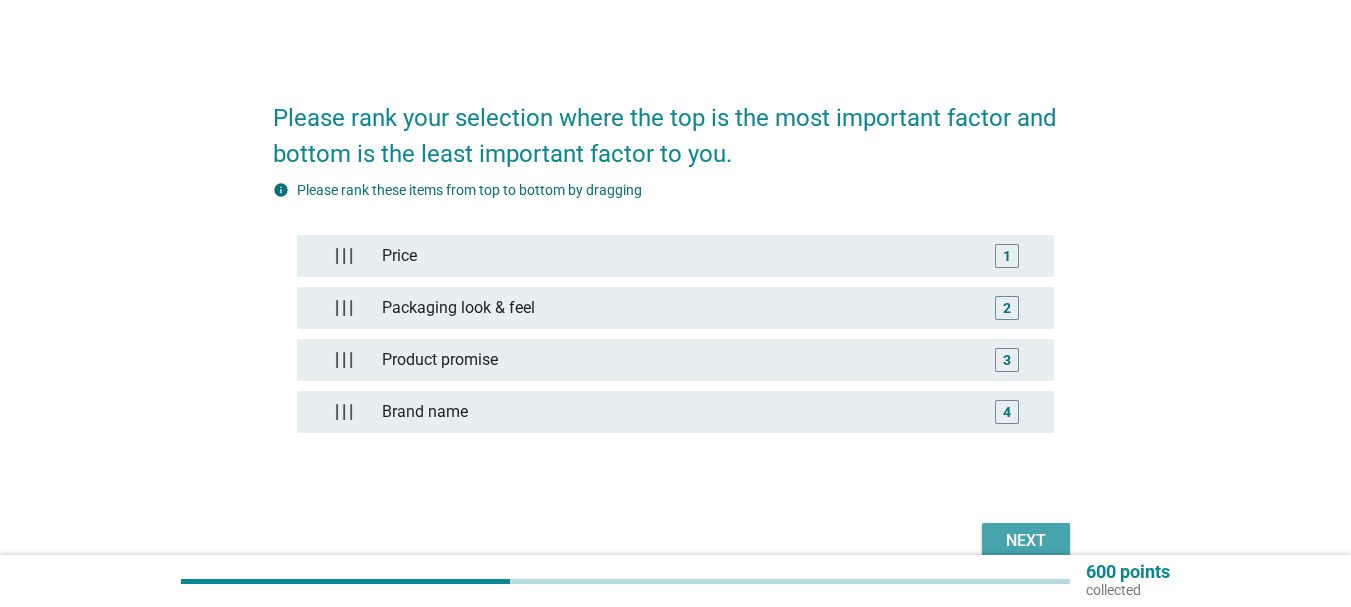 click on "Next" at bounding box center [1026, 541] 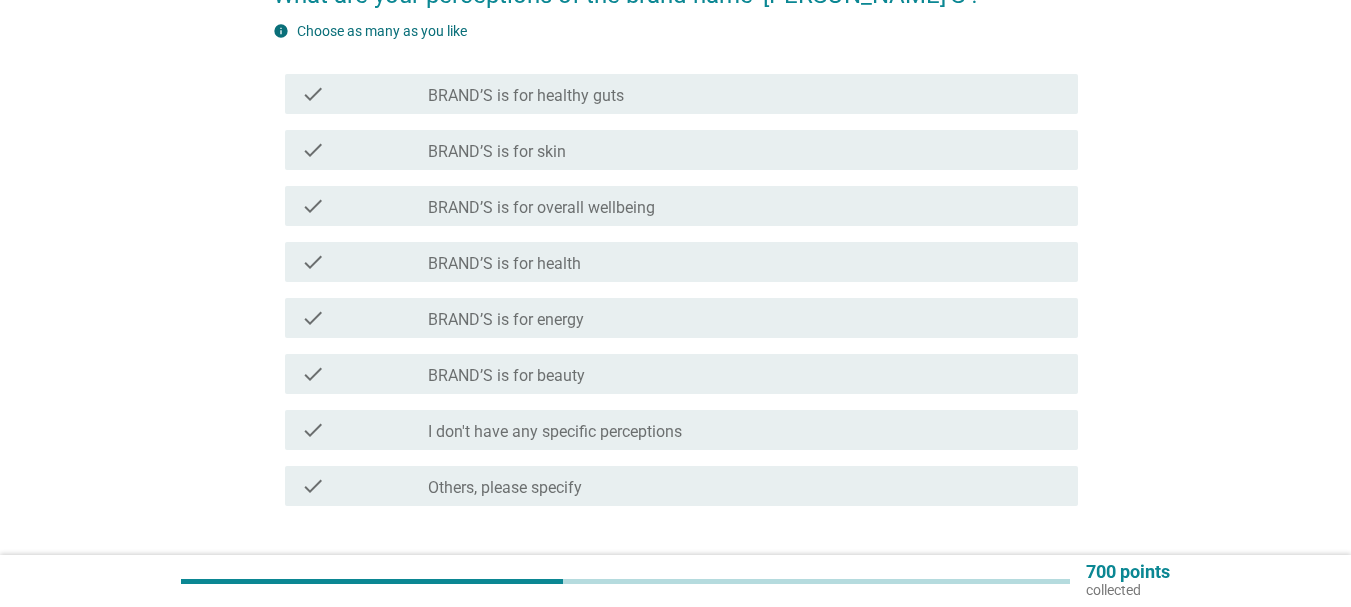 scroll, scrollTop: 100, scrollLeft: 0, axis: vertical 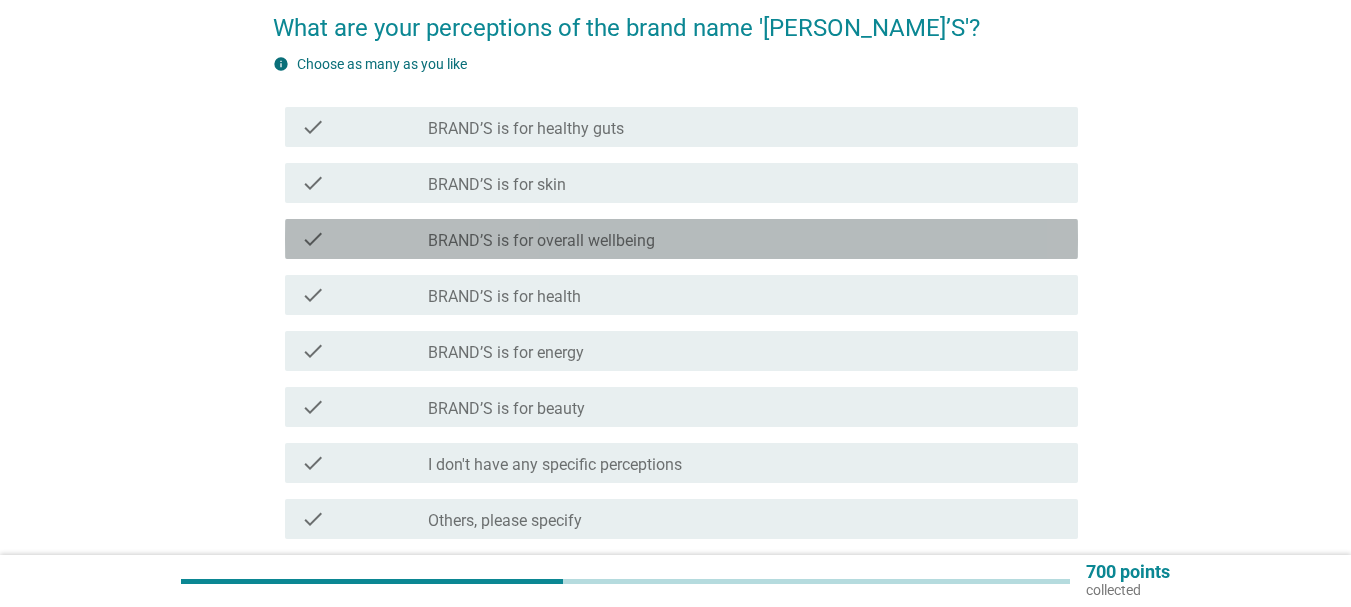 click on "check_box_outline_blank BRAND’S is for overall wellbeing" at bounding box center [745, 239] 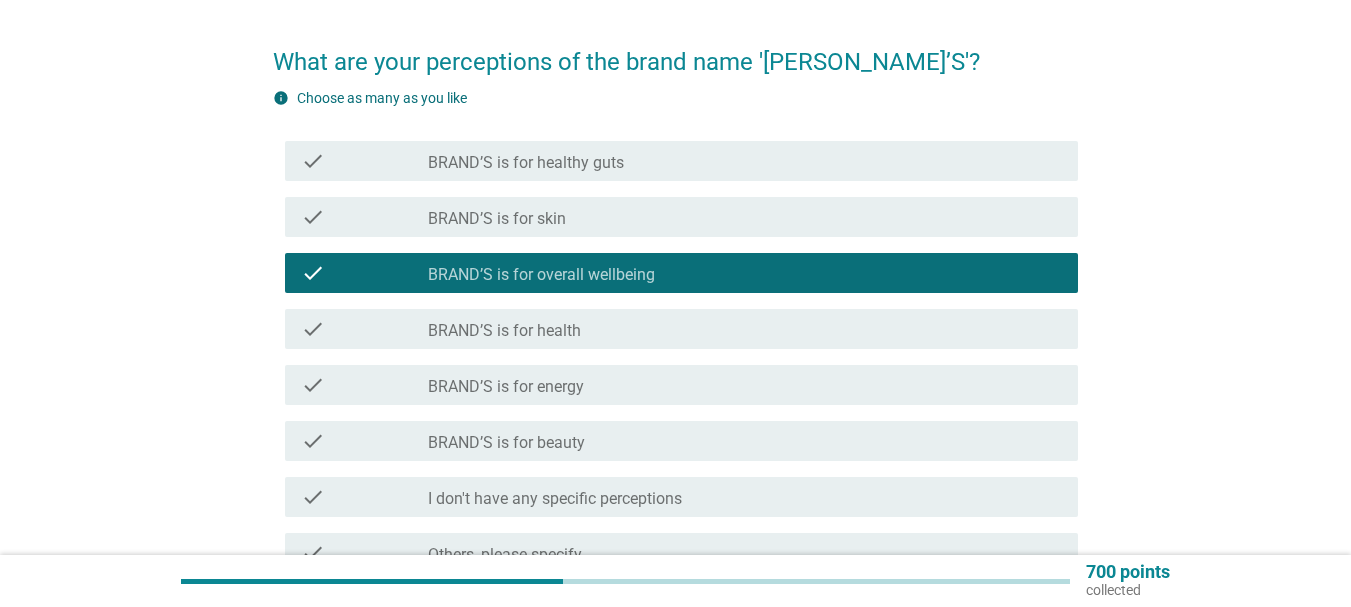 scroll, scrollTop: 100, scrollLeft: 0, axis: vertical 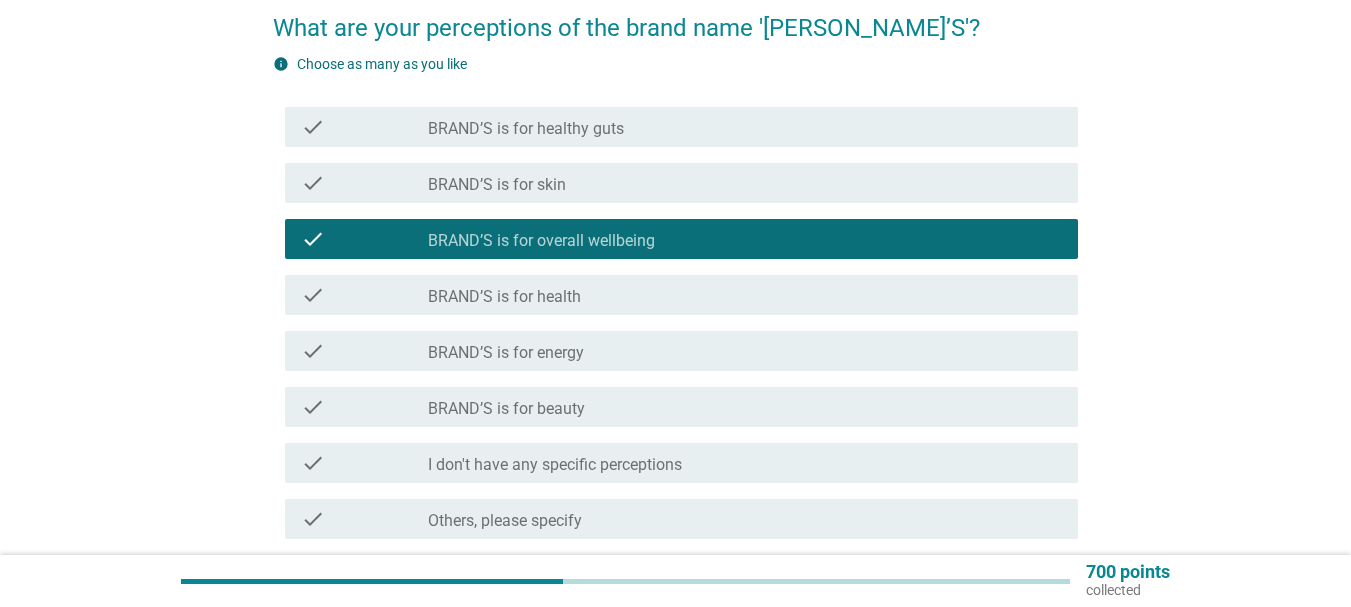 click on "check_box_outline_blank BRAND’S is for health" at bounding box center [745, 295] 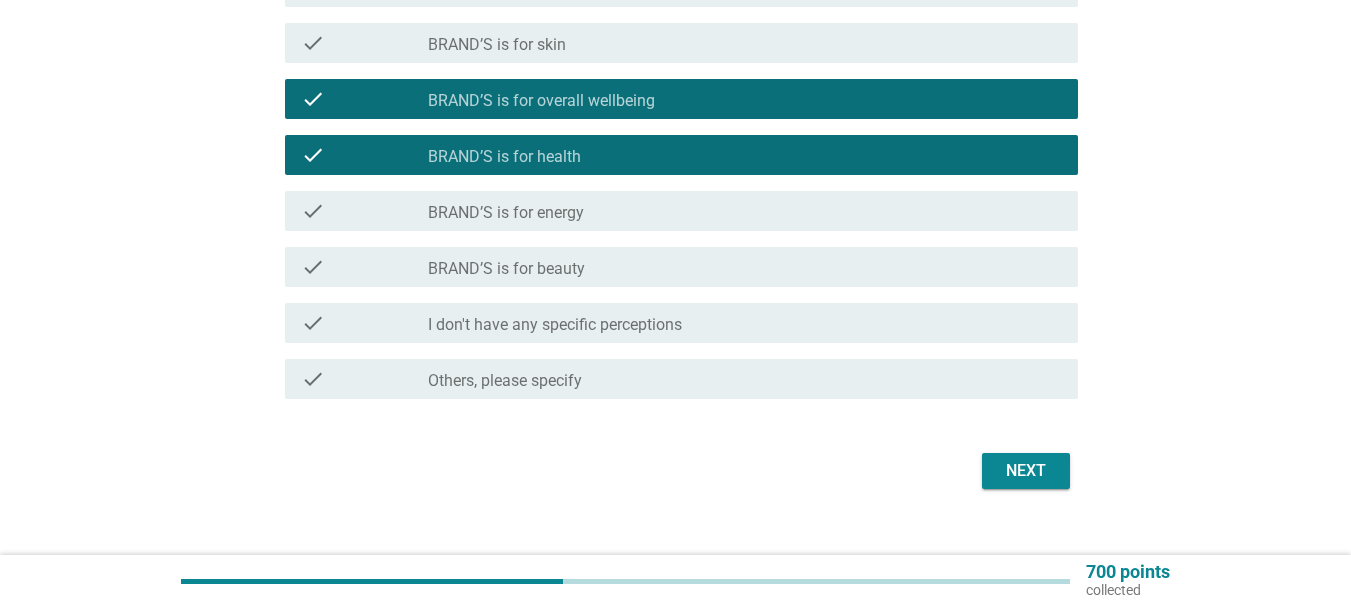 scroll, scrollTop: 270, scrollLeft: 0, axis: vertical 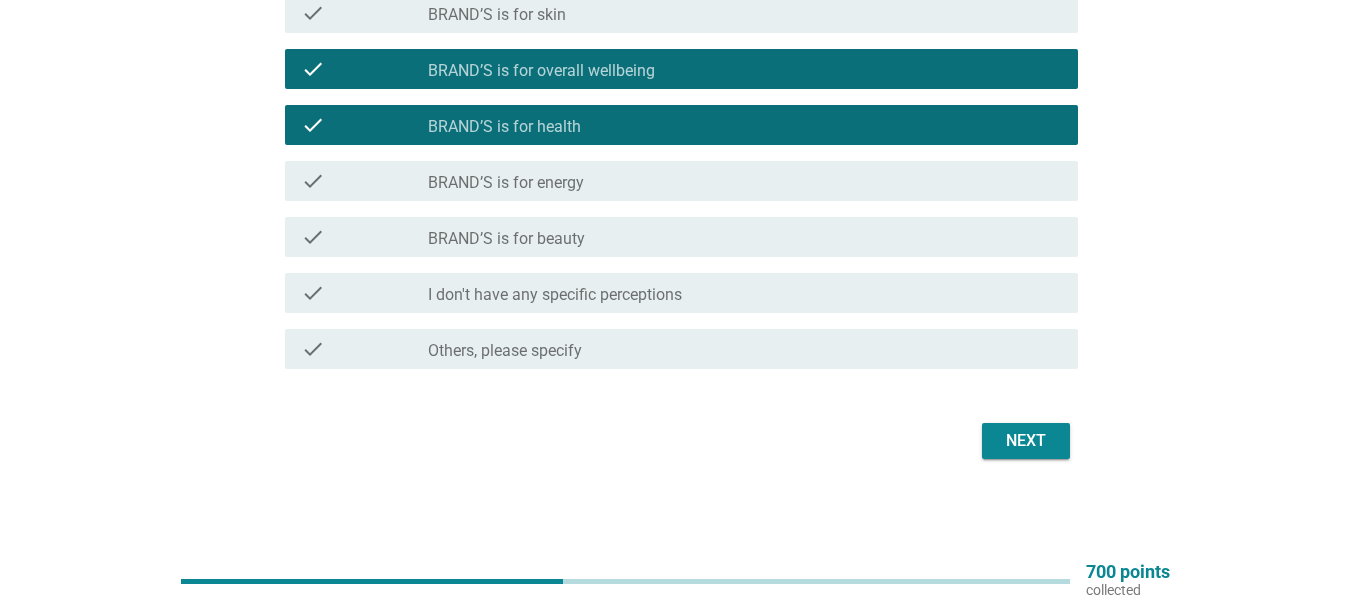 click on "Next" at bounding box center (1026, 441) 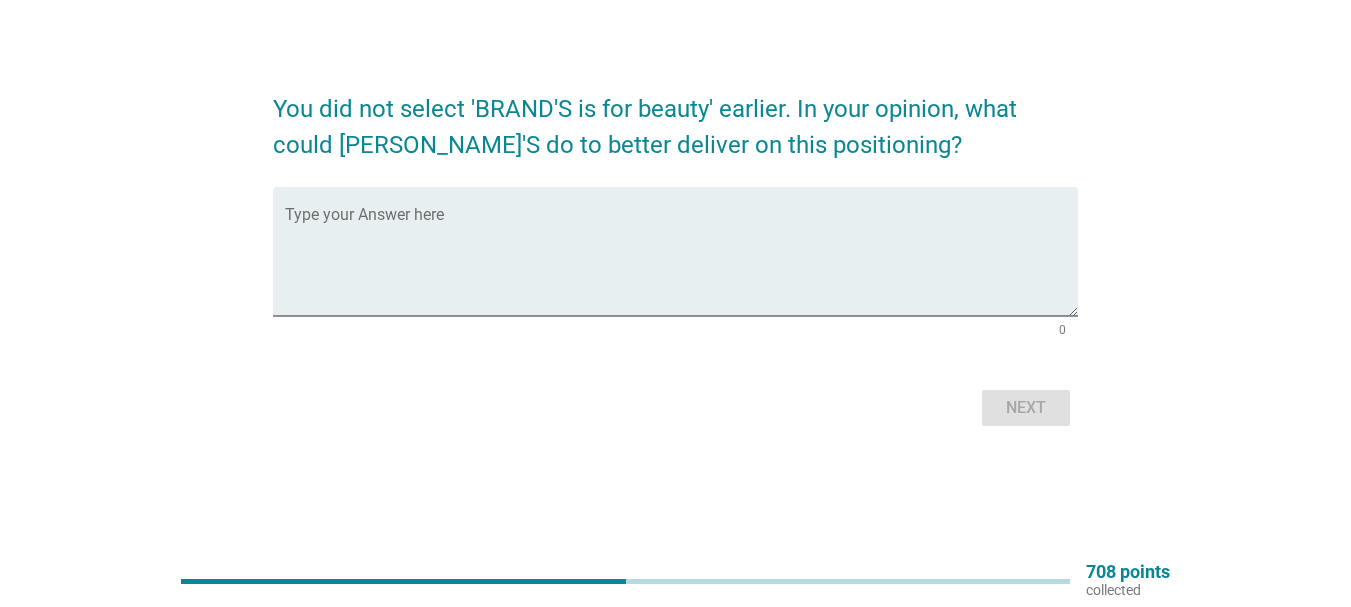 scroll, scrollTop: 0, scrollLeft: 0, axis: both 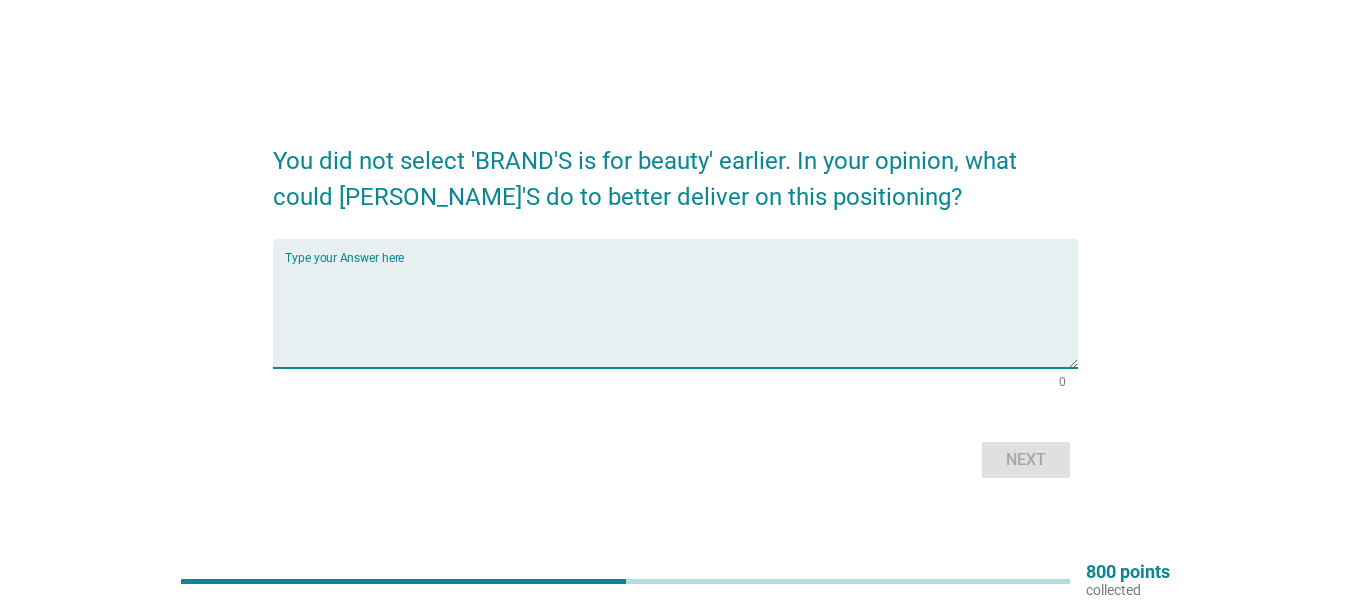 click at bounding box center [681, 315] 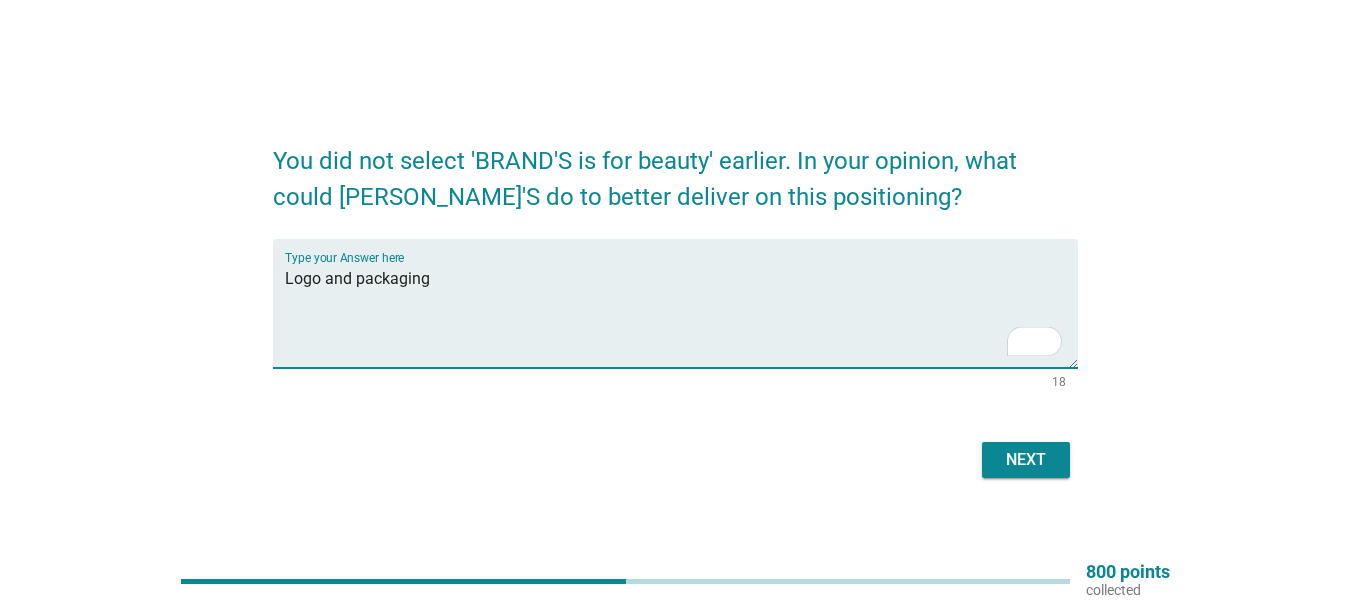 type on "Logo and packaging" 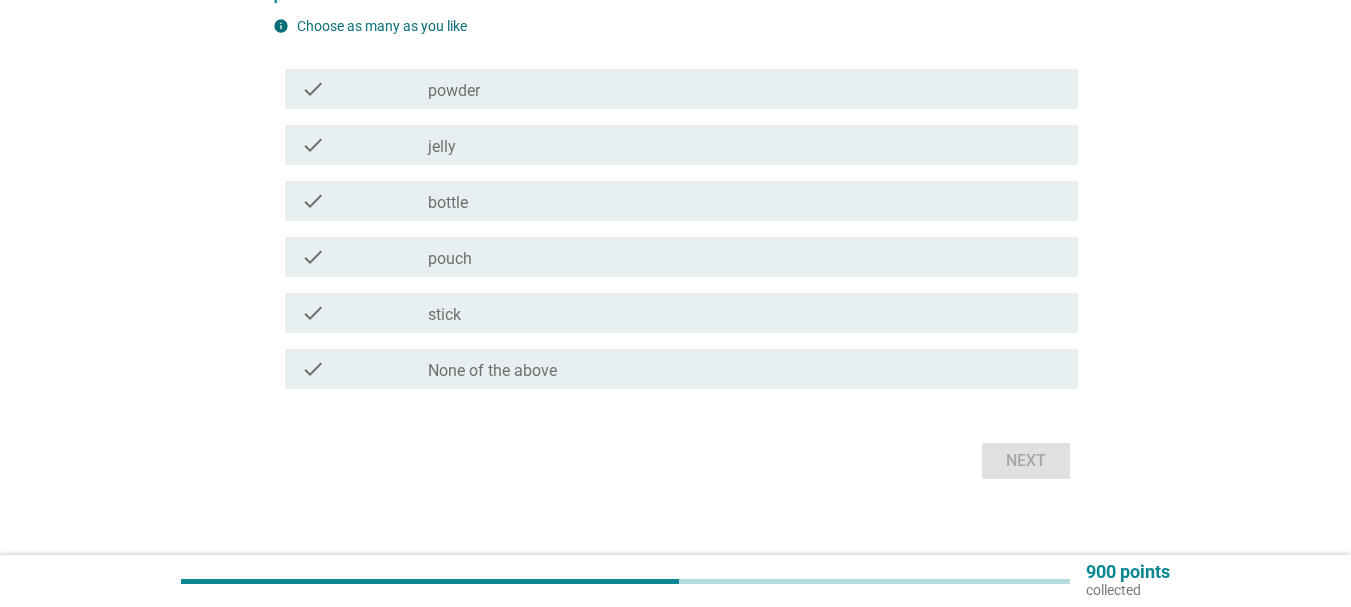 scroll, scrollTop: 194, scrollLeft: 0, axis: vertical 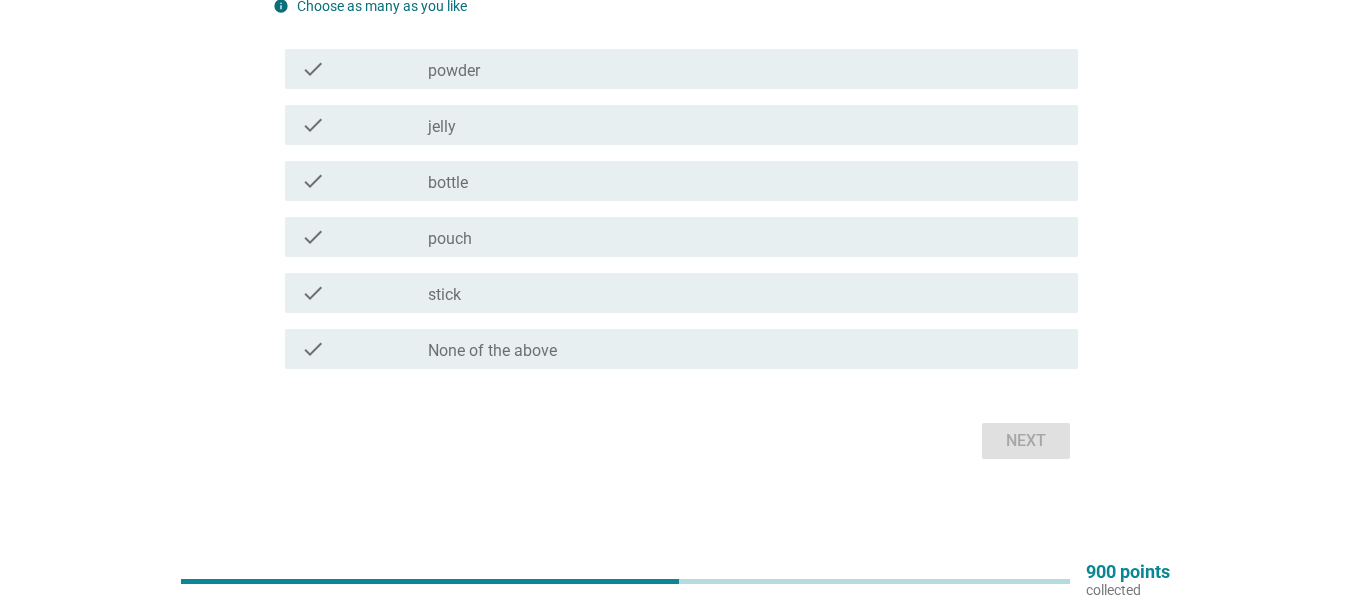 click on "check_box_outline_blank stick" at bounding box center (745, 293) 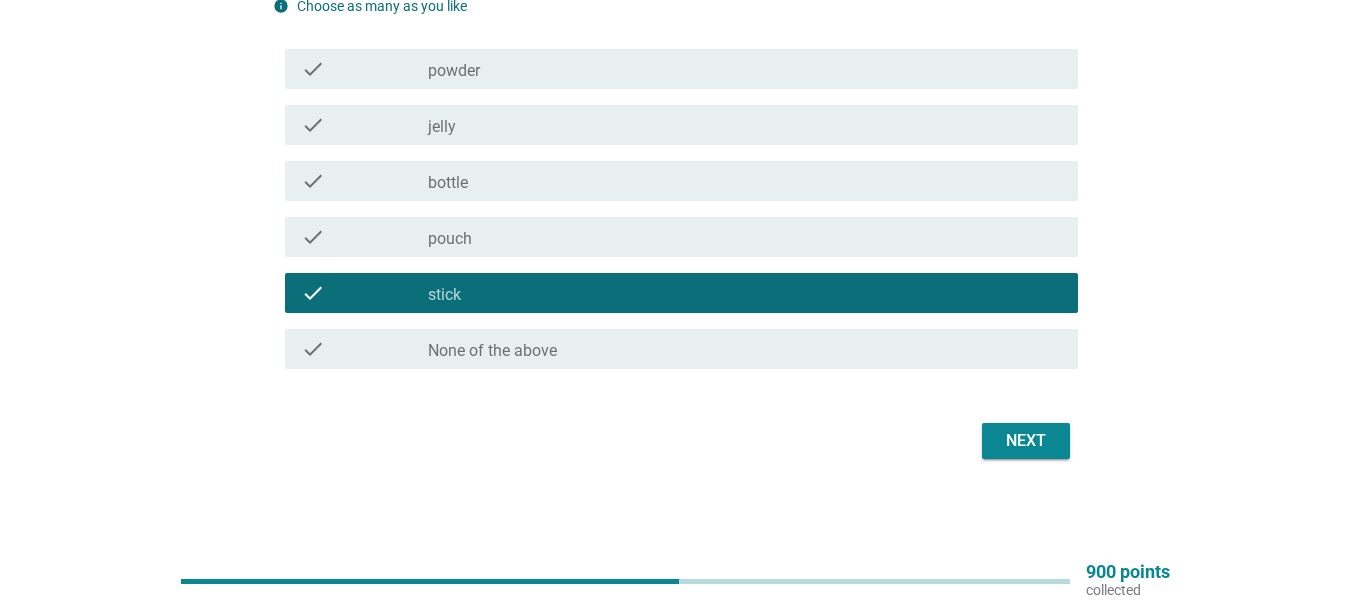 scroll, scrollTop: 94, scrollLeft: 0, axis: vertical 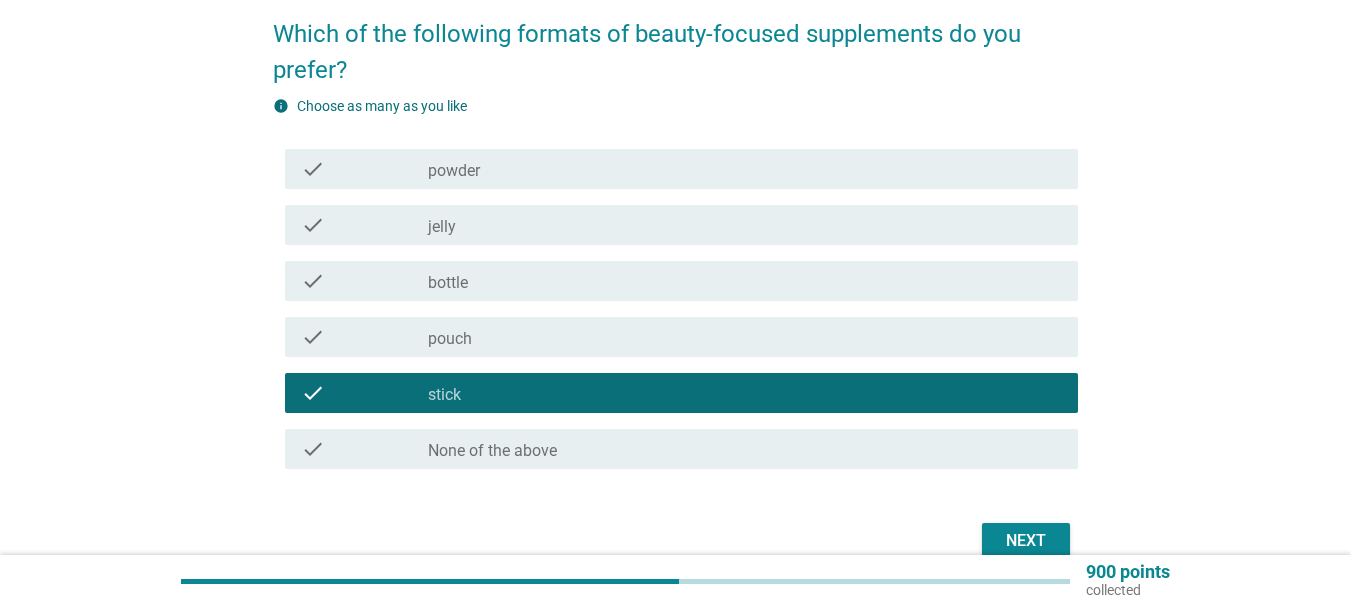 click on "check_box_outline_blank pouch" at bounding box center (745, 337) 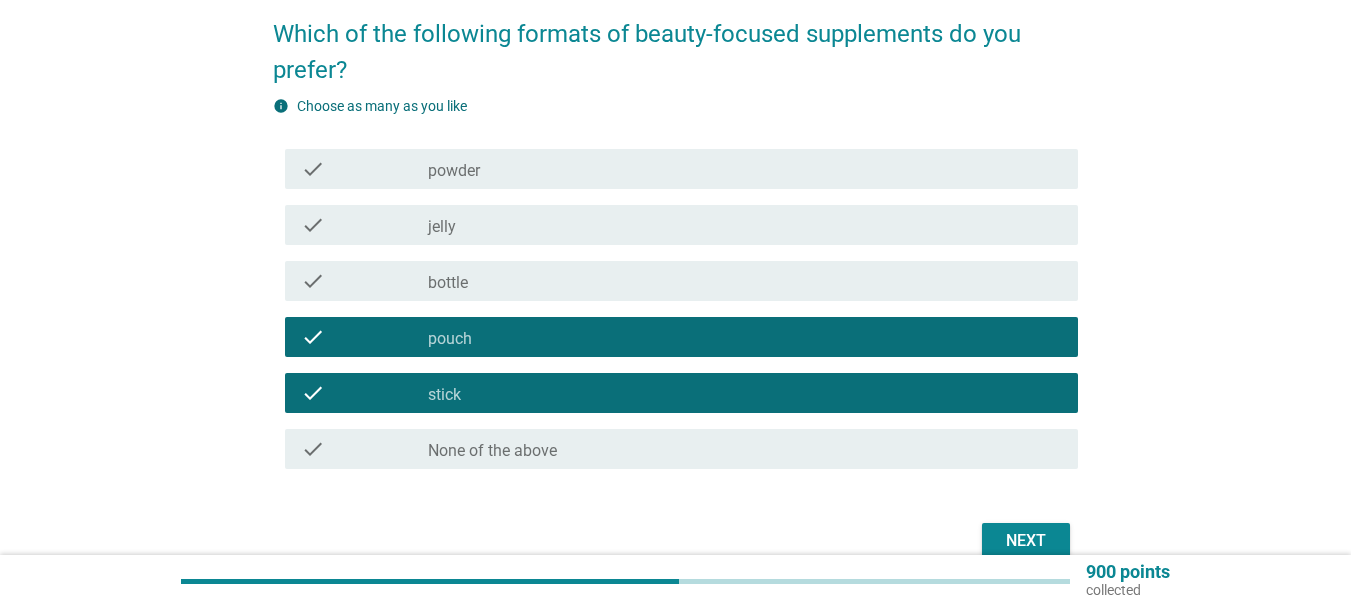 click on "Next" at bounding box center [1026, 541] 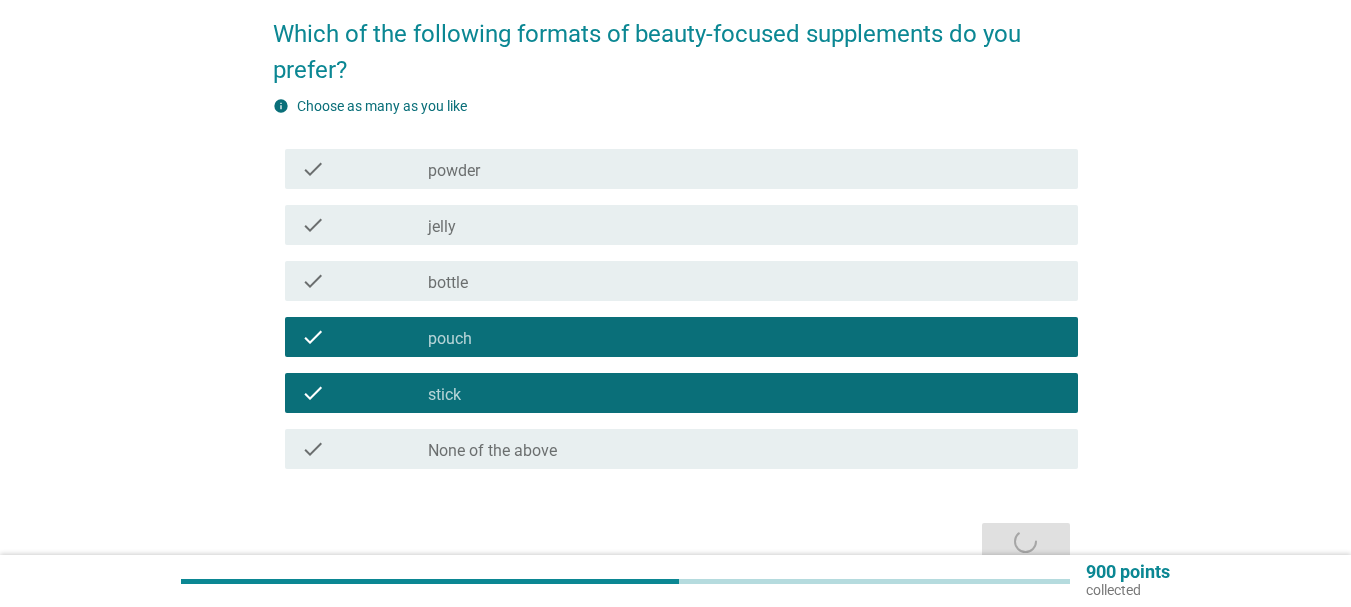 scroll, scrollTop: 0, scrollLeft: 0, axis: both 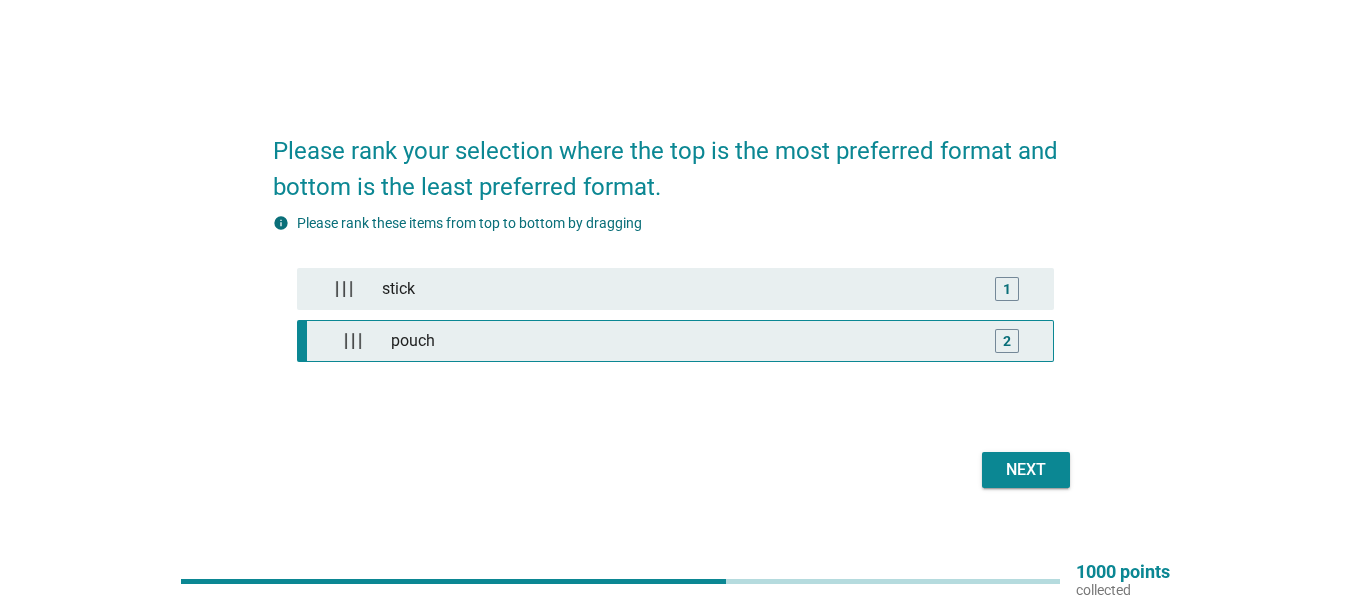 click on "pouch" at bounding box center (680, 341) 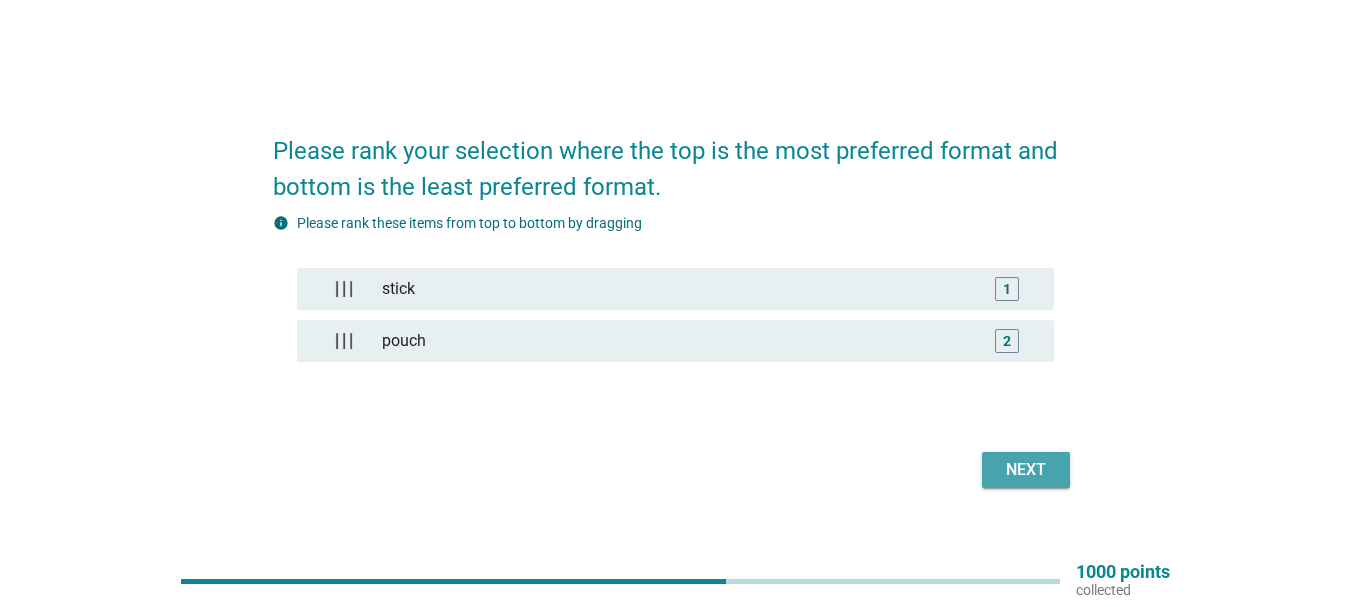 click on "Next" at bounding box center [1026, 470] 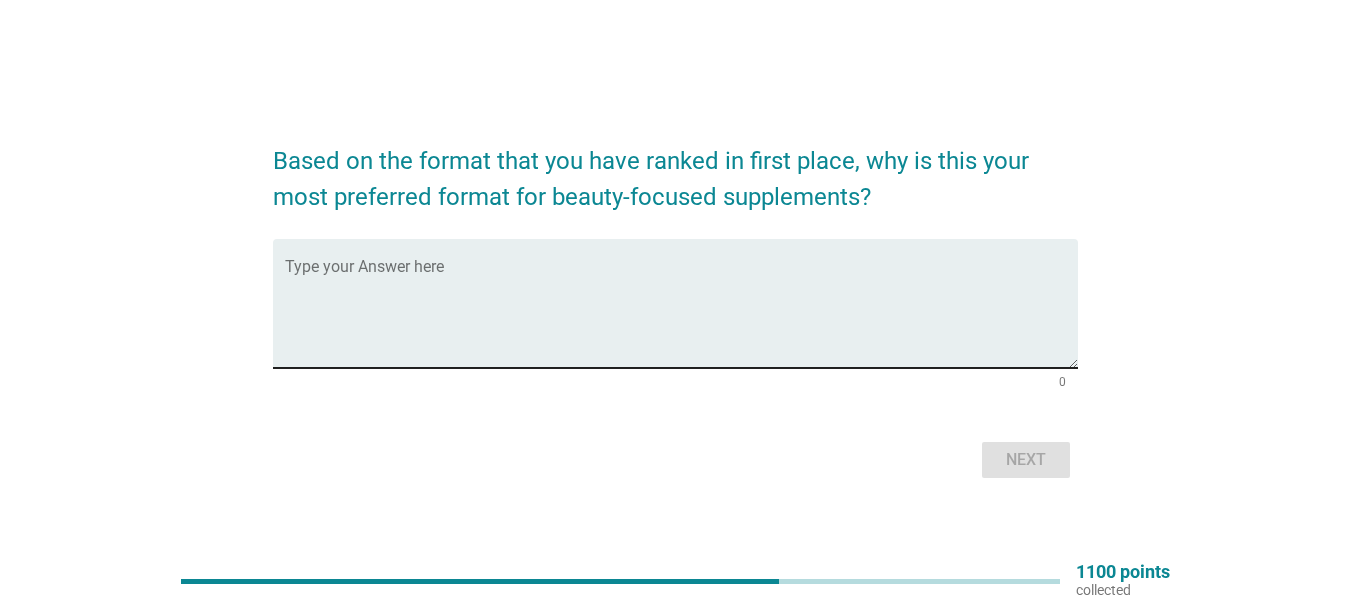 click at bounding box center (681, 315) 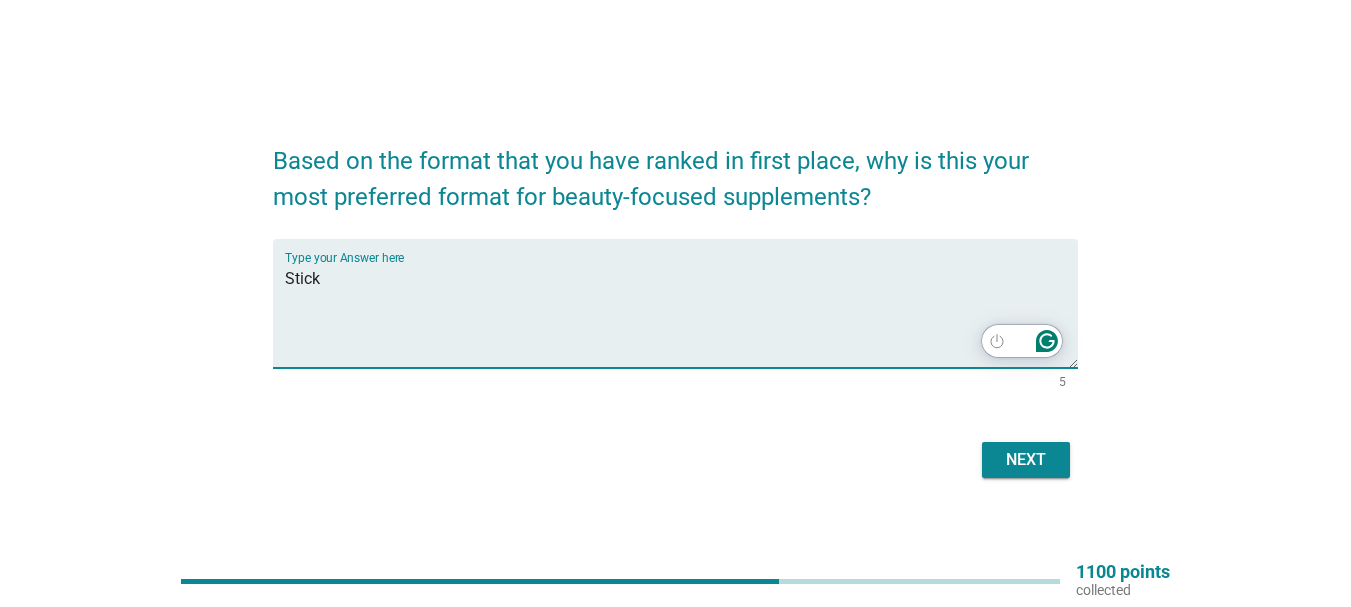 type on "Stick" 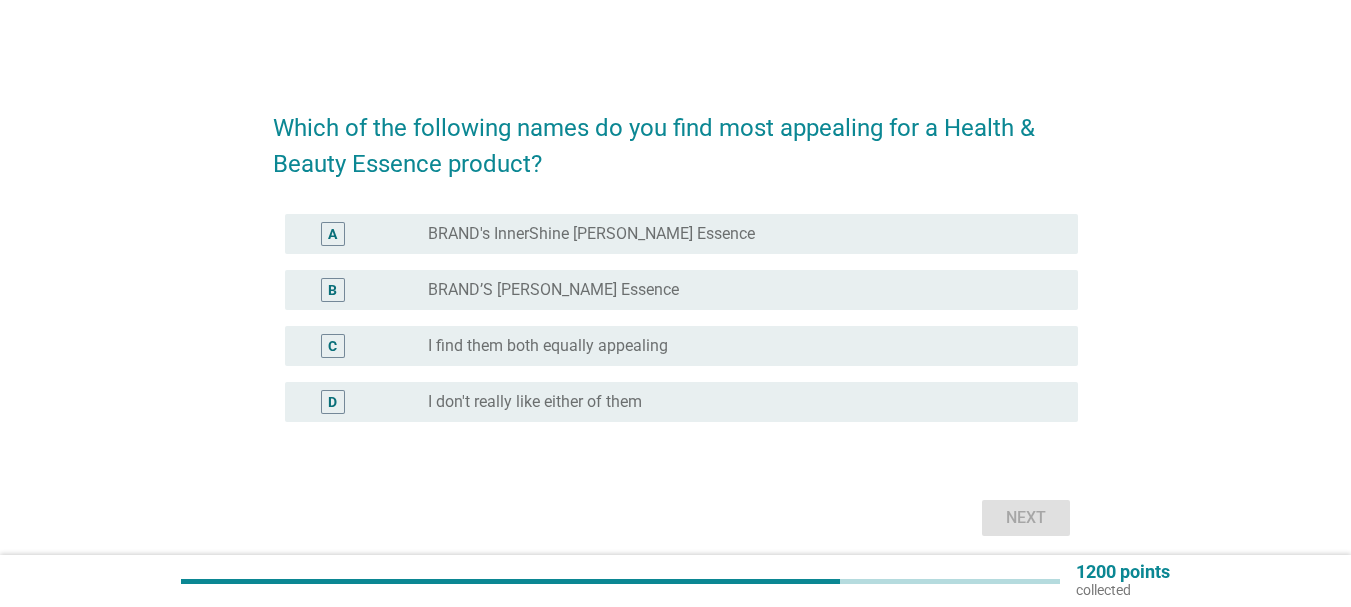 click on "radio_button_unchecked BRAND's InnerShine [PERSON_NAME] Essence" at bounding box center [737, 234] 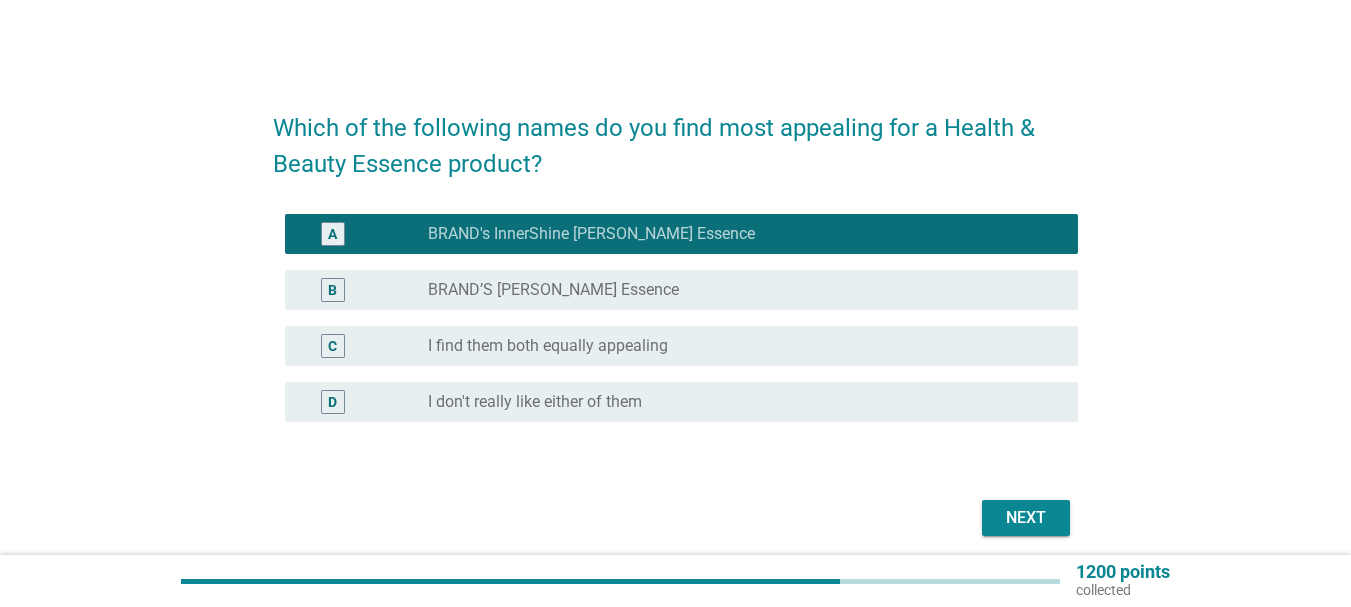 click on "Next" at bounding box center [1026, 518] 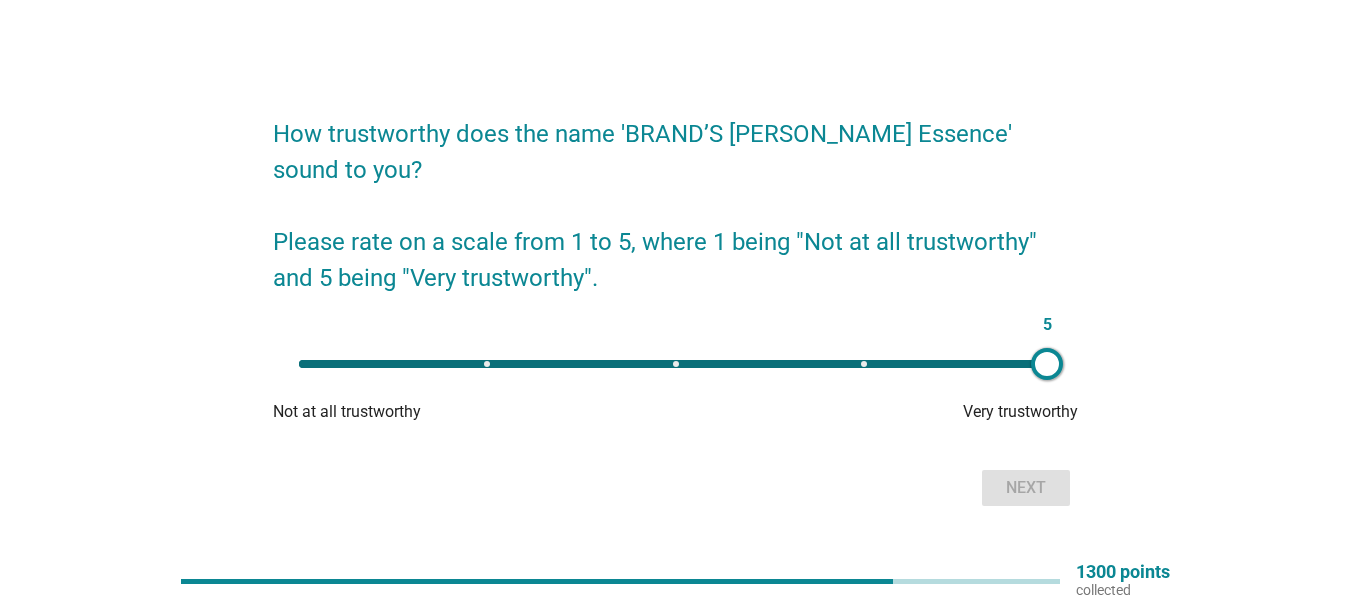 drag, startPoint x: 299, startPoint y: 339, endPoint x: 1047, endPoint y: 389, distance: 749.66925 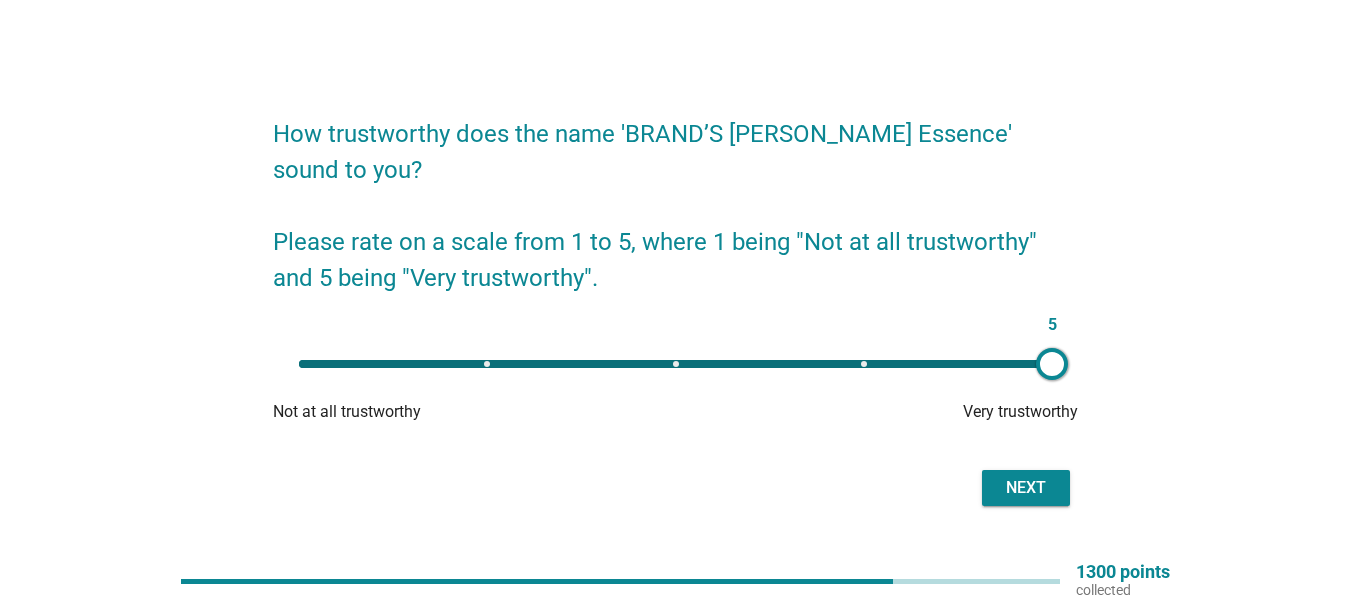 click on "Next" at bounding box center [1026, 488] 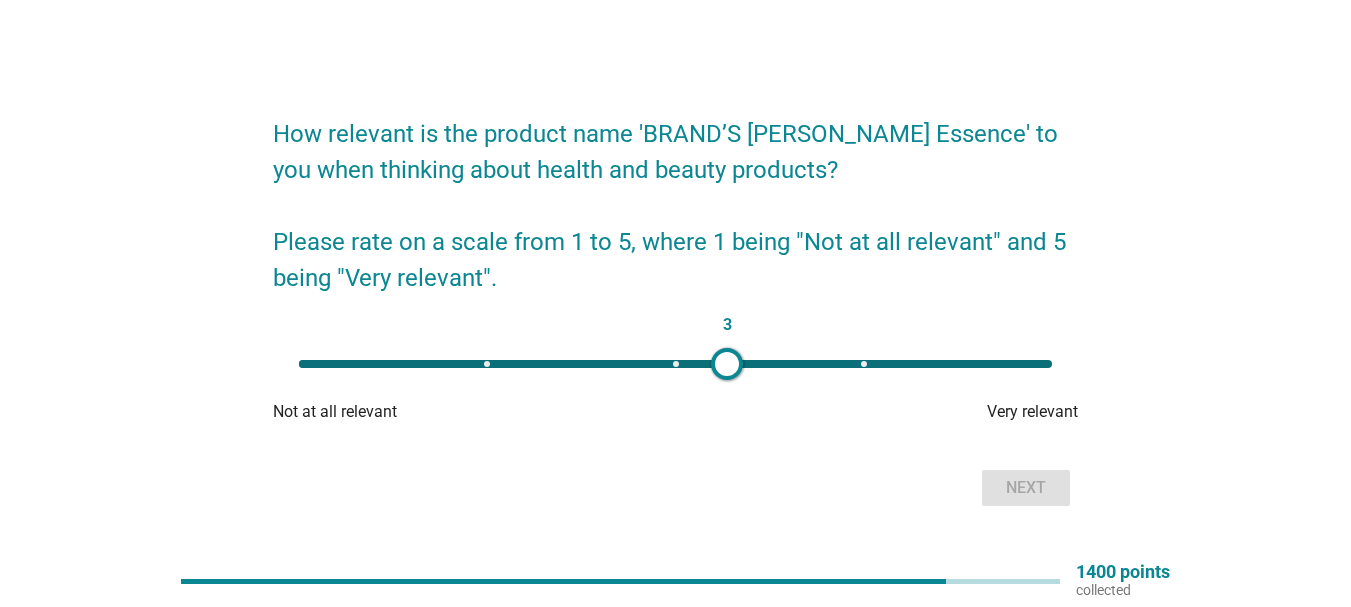 type on "5" 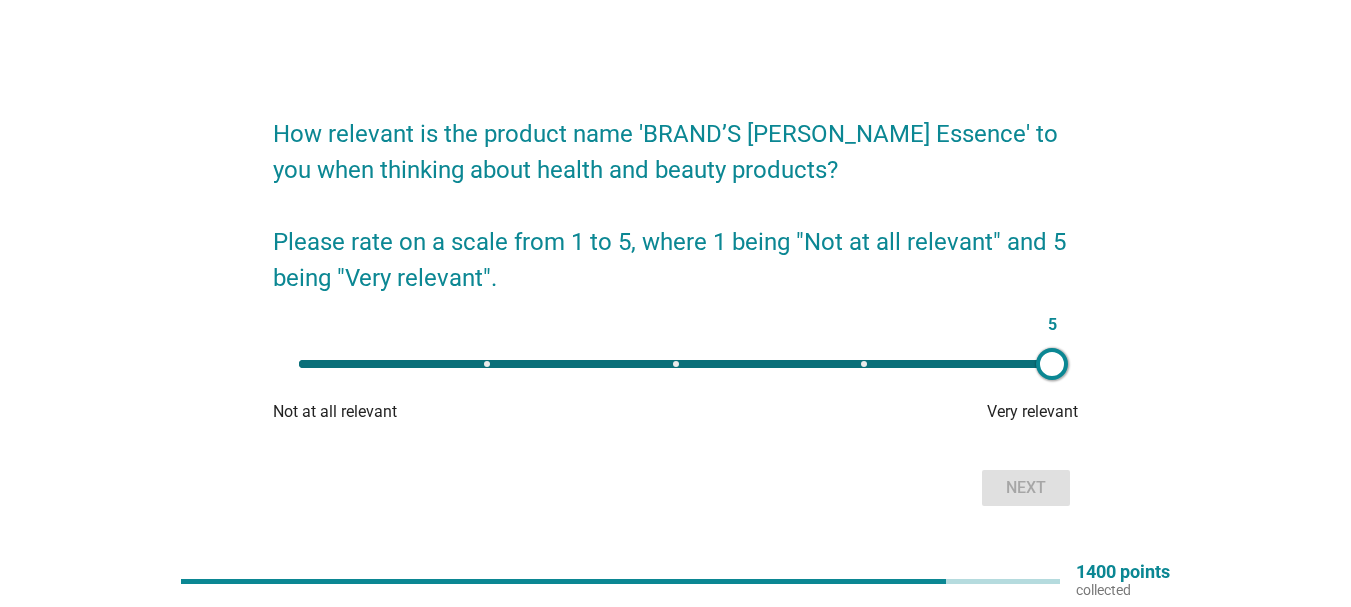 drag, startPoint x: 300, startPoint y: 368, endPoint x: 1089, endPoint y: 375, distance: 789.03107 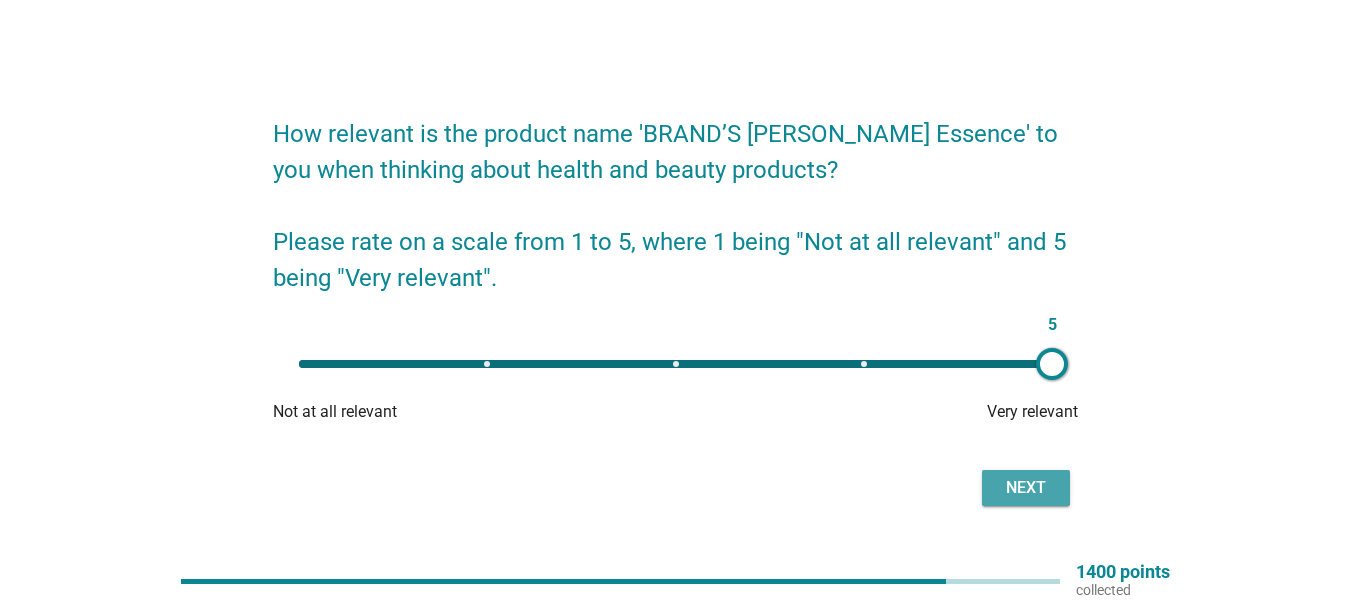 click on "Next" at bounding box center (1026, 488) 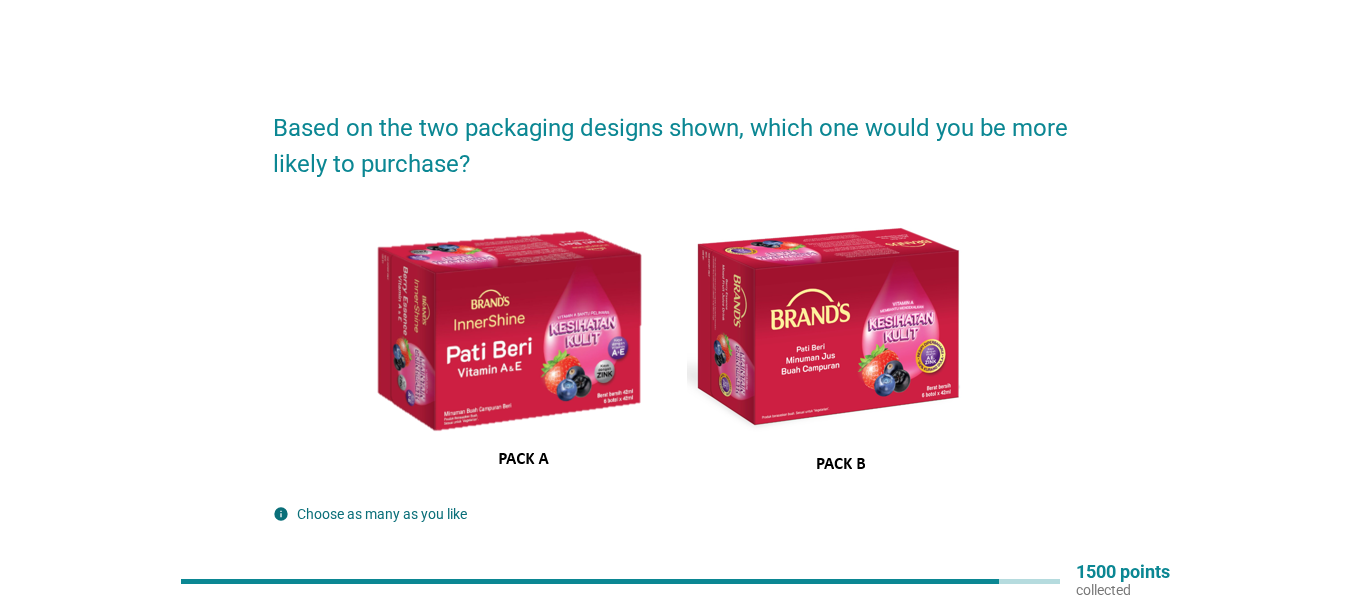 scroll, scrollTop: 100, scrollLeft: 0, axis: vertical 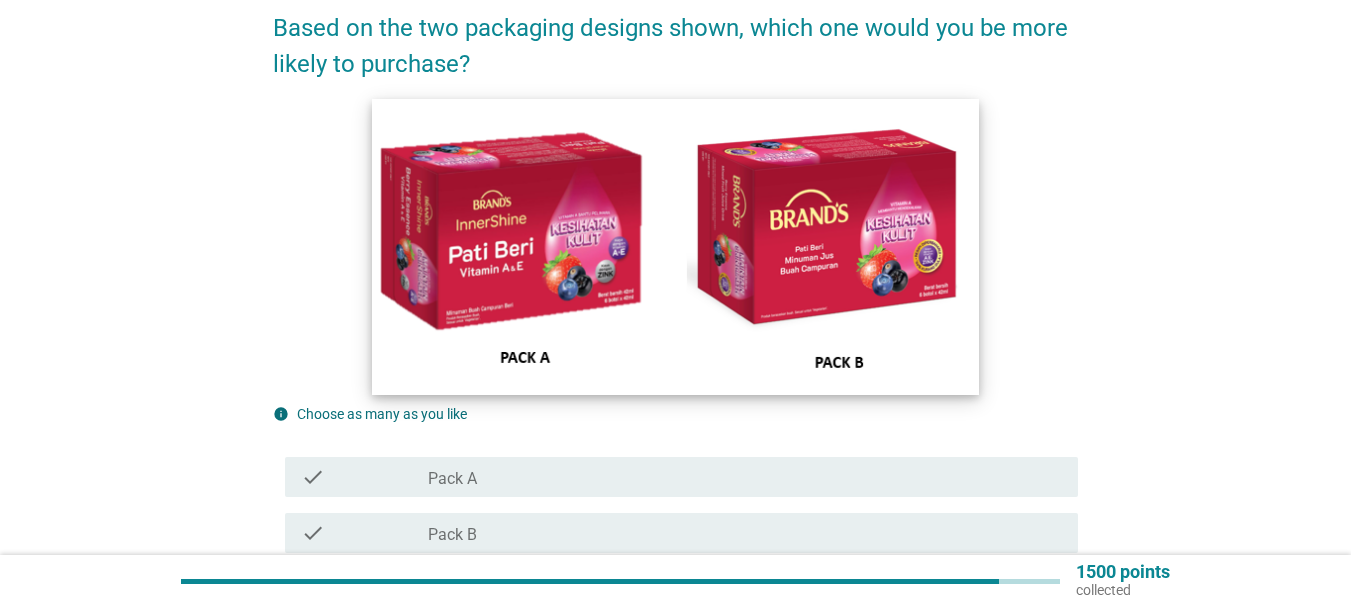 click at bounding box center [675, 246] 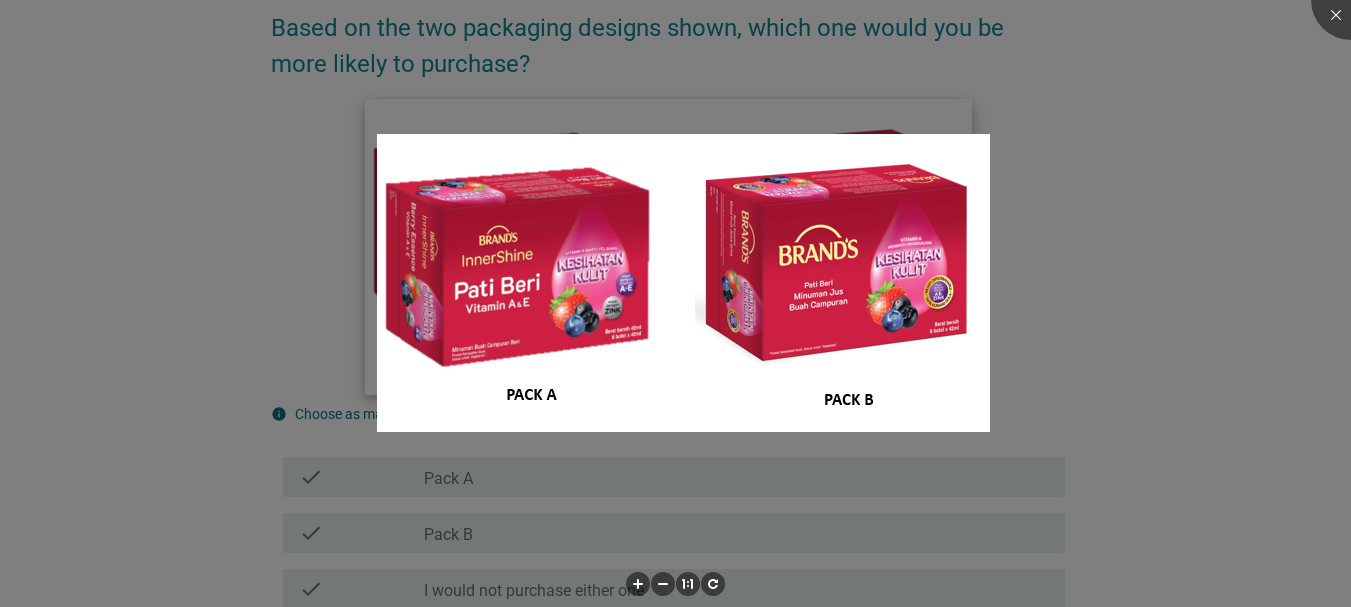 click at bounding box center [683, 283] 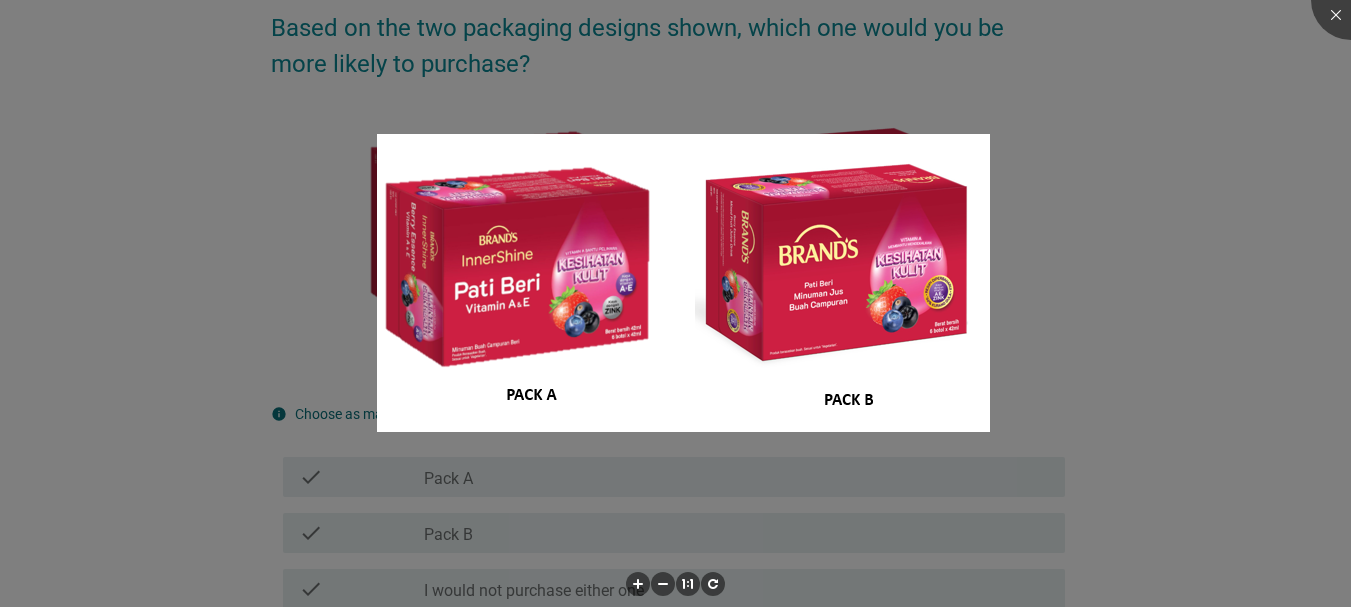 click at bounding box center (675, 303) 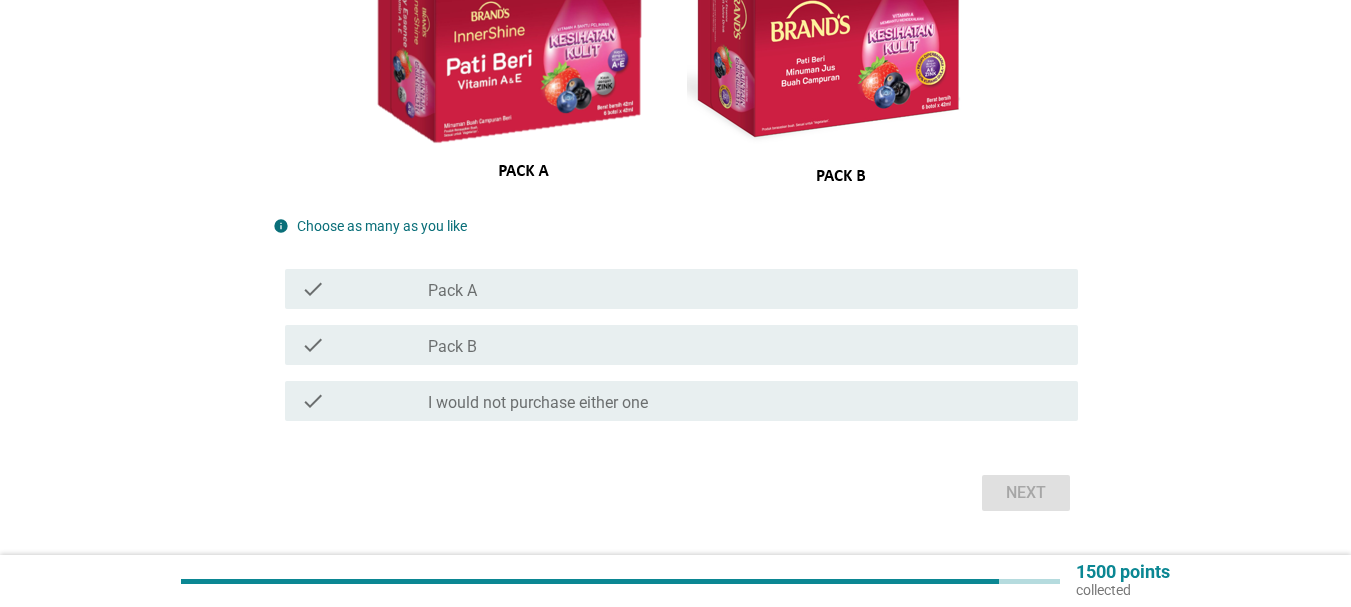 scroll, scrollTop: 300, scrollLeft: 0, axis: vertical 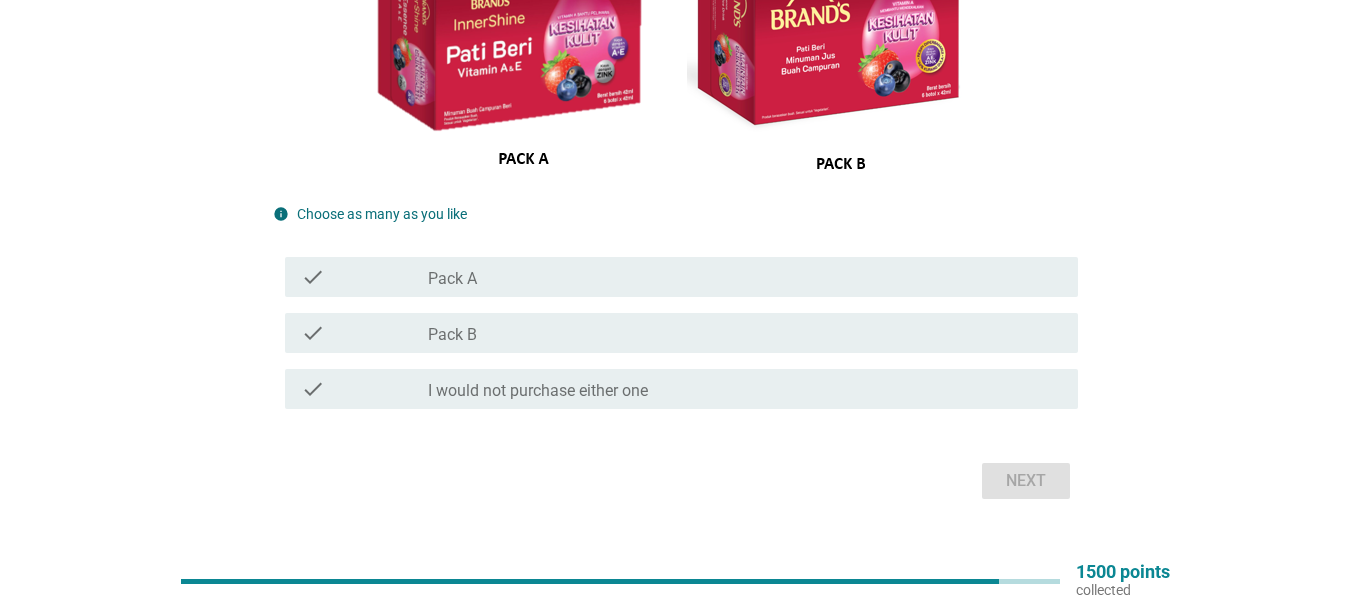 click on "check_box_outline_blank Pack A" at bounding box center (745, 277) 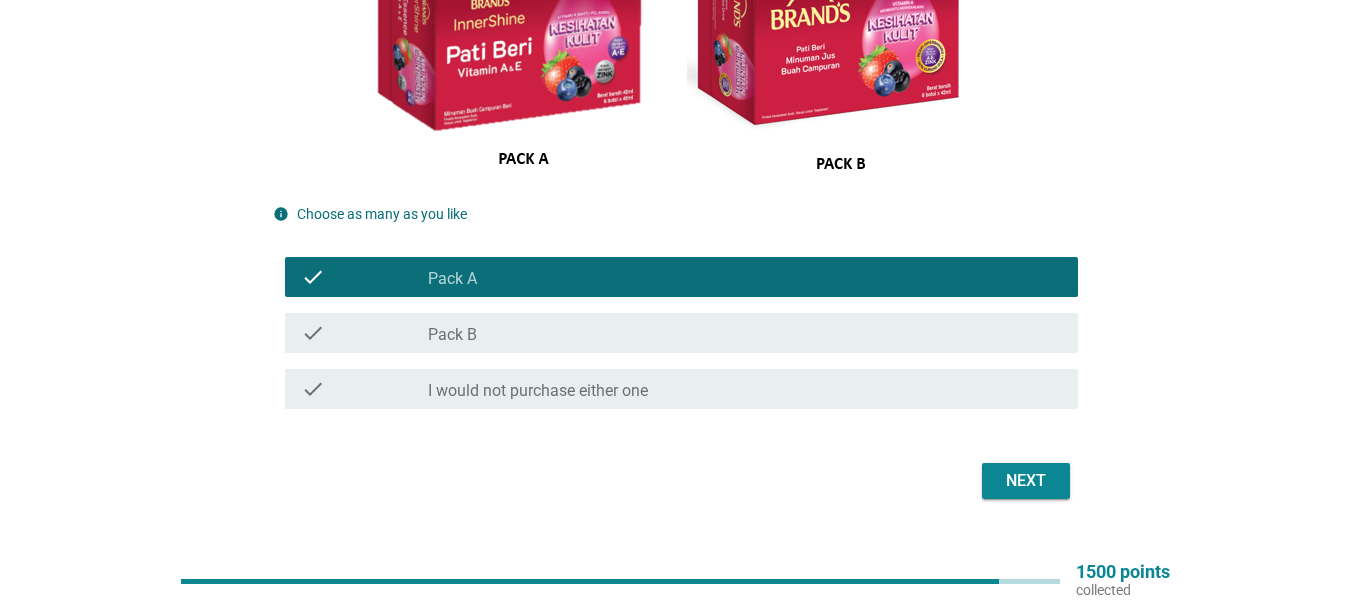 click on "Next" at bounding box center (1026, 481) 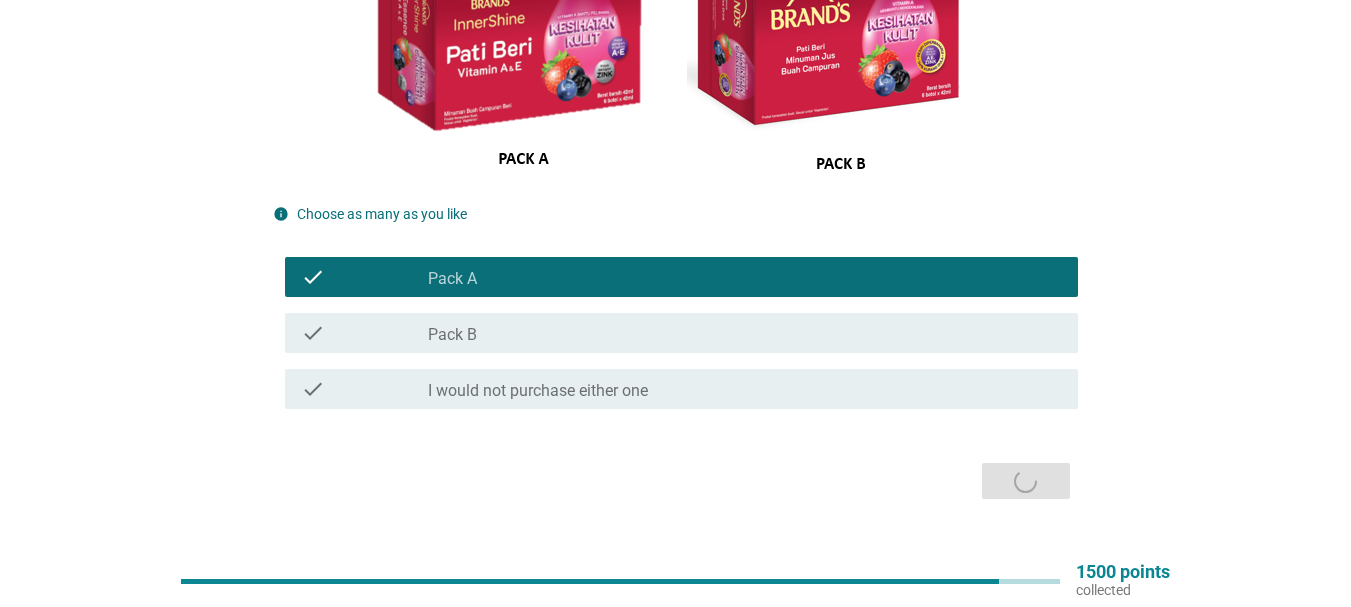 scroll, scrollTop: 0, scrollLeft: 0, axis: both 